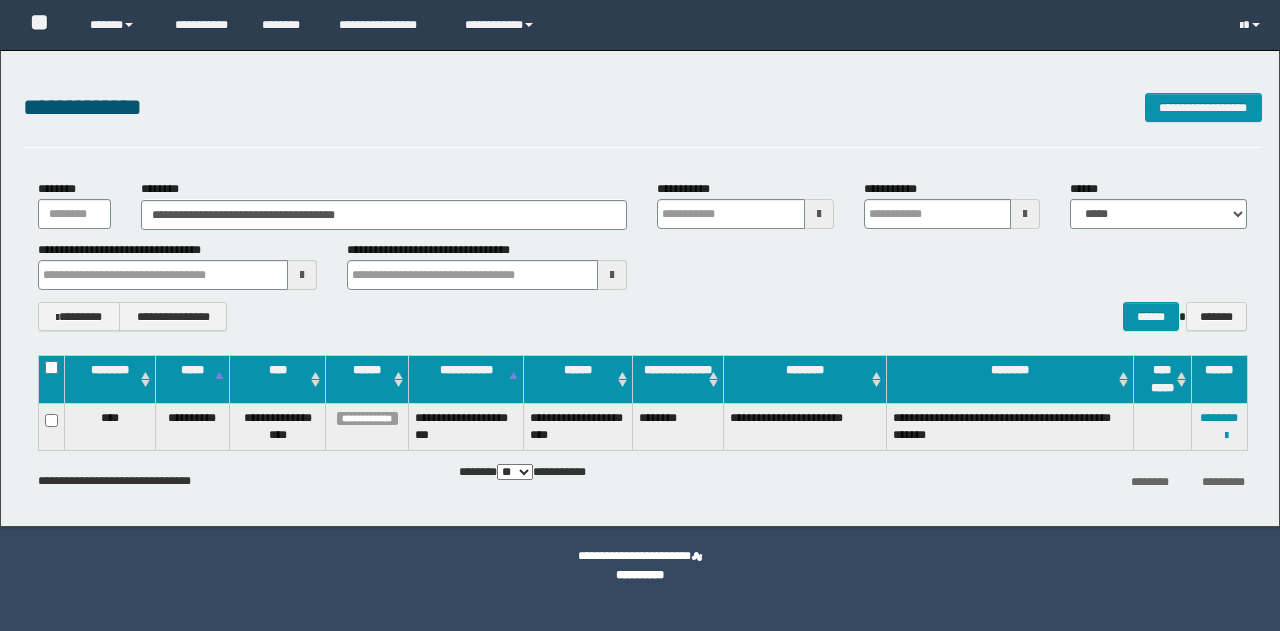 scroll, scrollTop: 0, scrollLeft: 0, axis: both 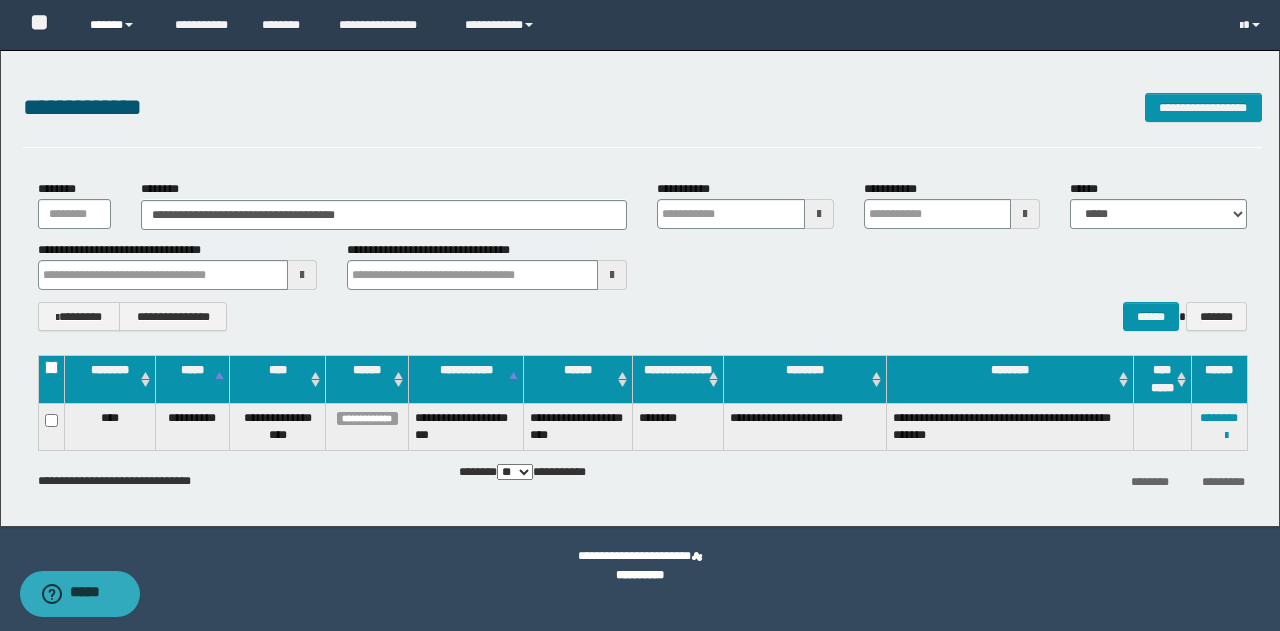 click on "******" at bounding box center [117, 25] 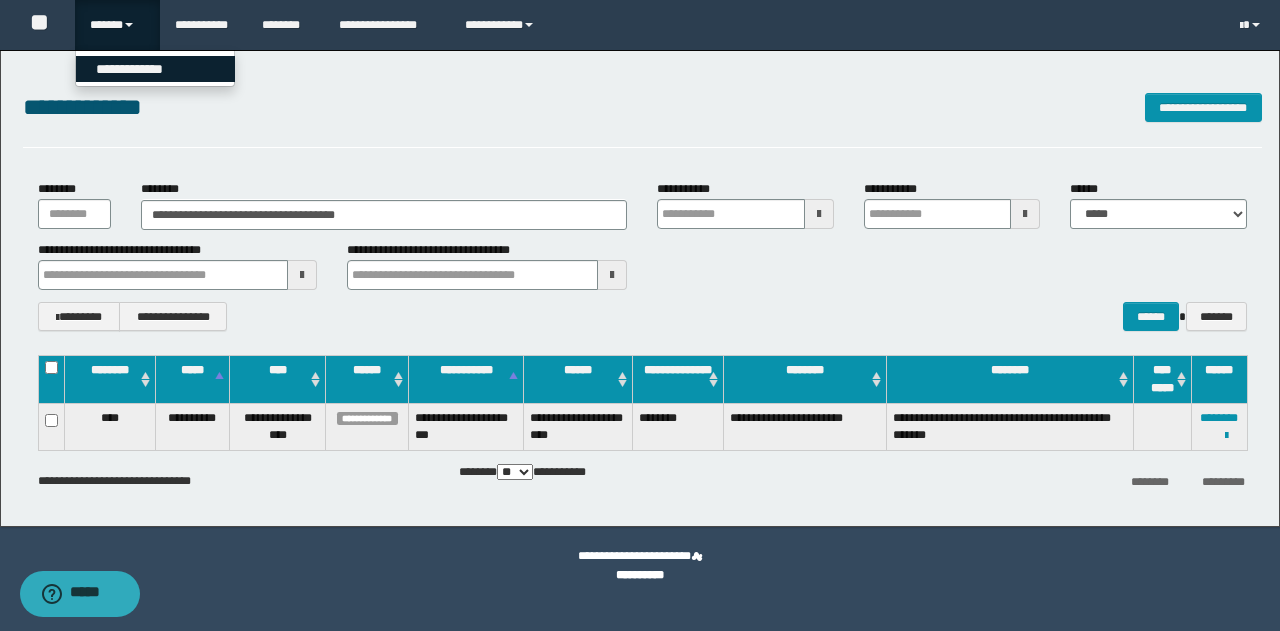 click on "**********" at bounding box center [155, 69] 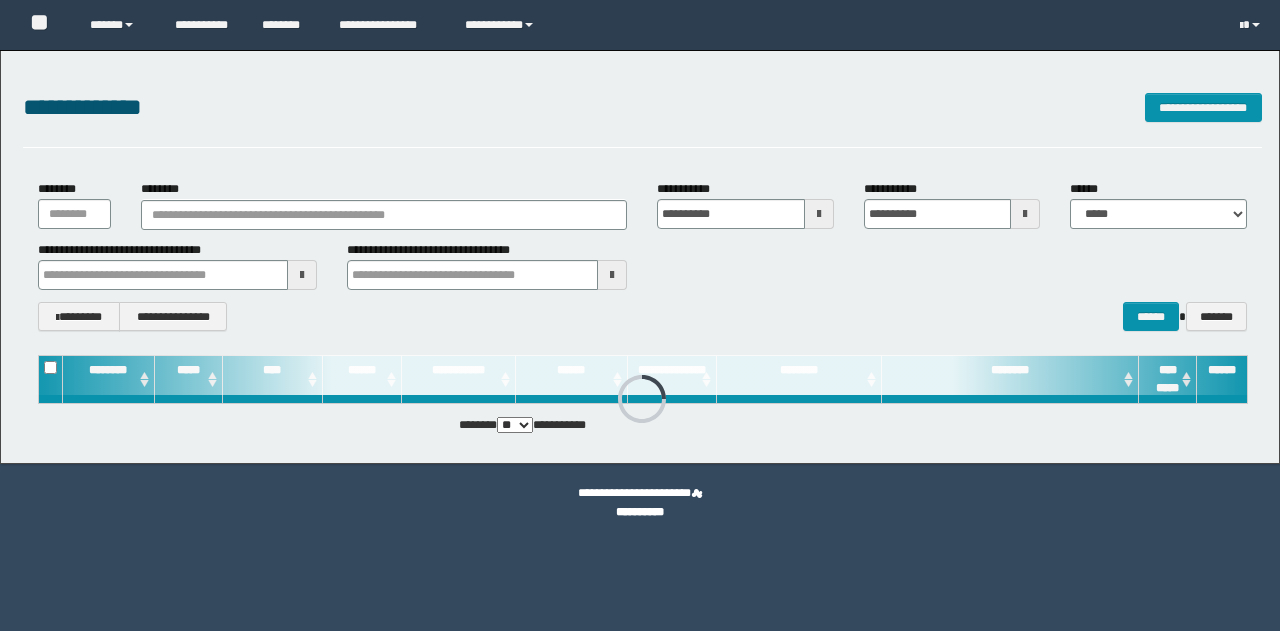 scroll, scrollTop: 0, scrollLeft: 0, axis: both 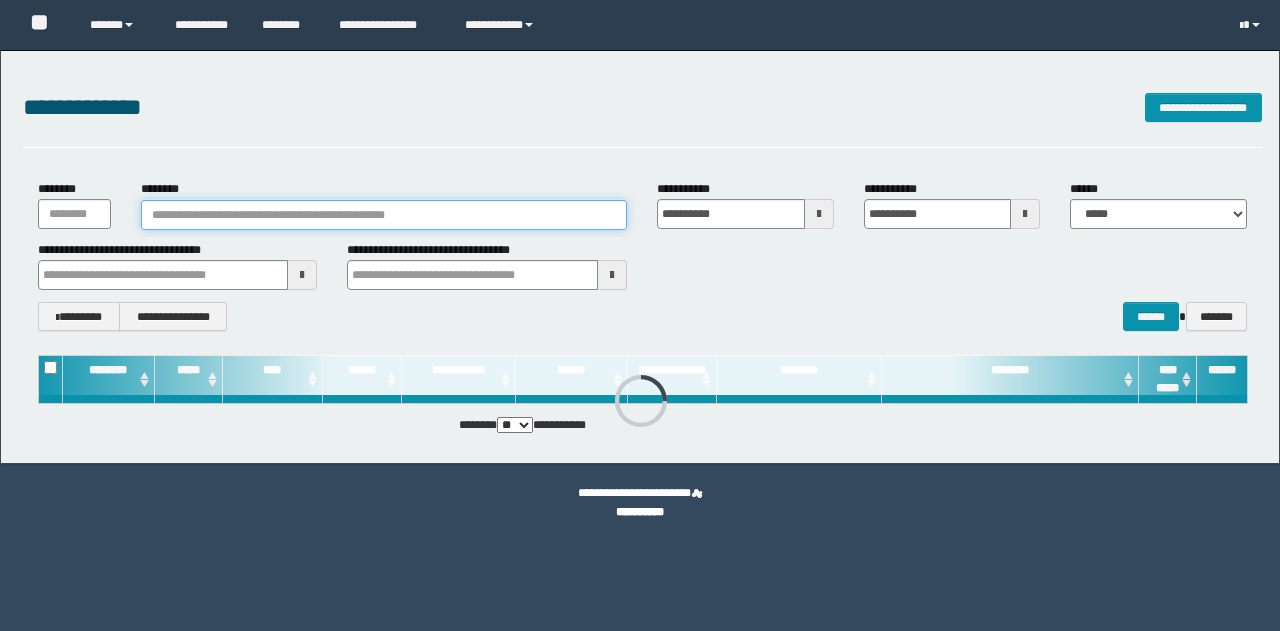 click on "********" at bounding box center [384, 215] 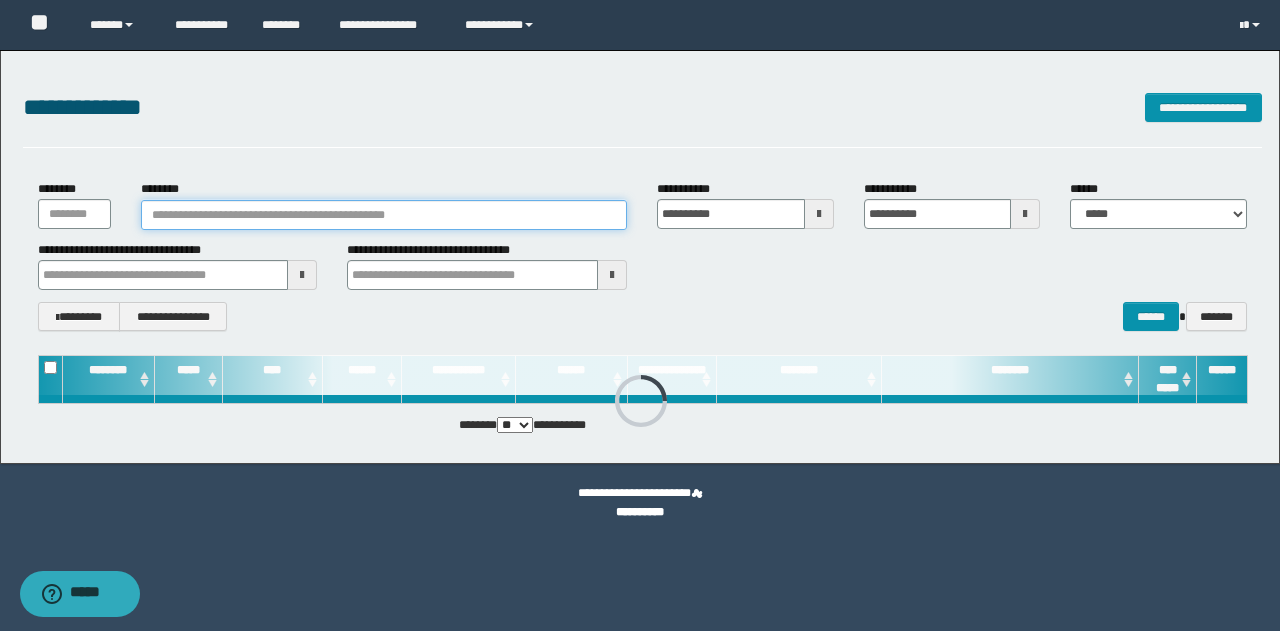 paste on "**********" 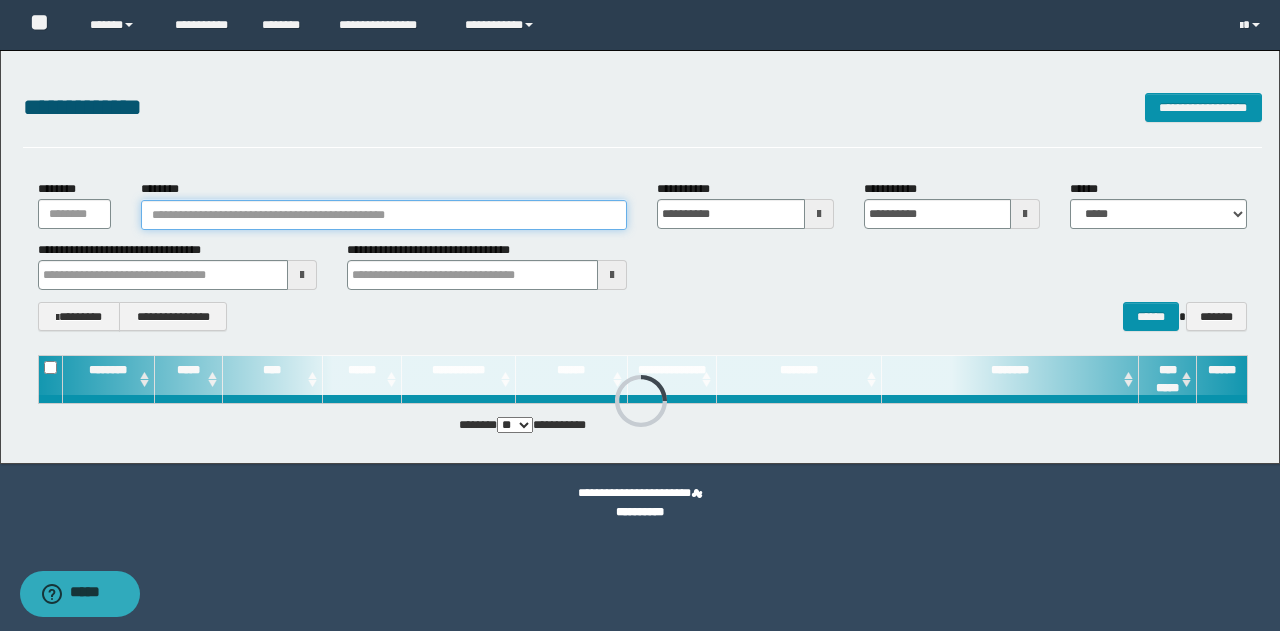 type on "**********" 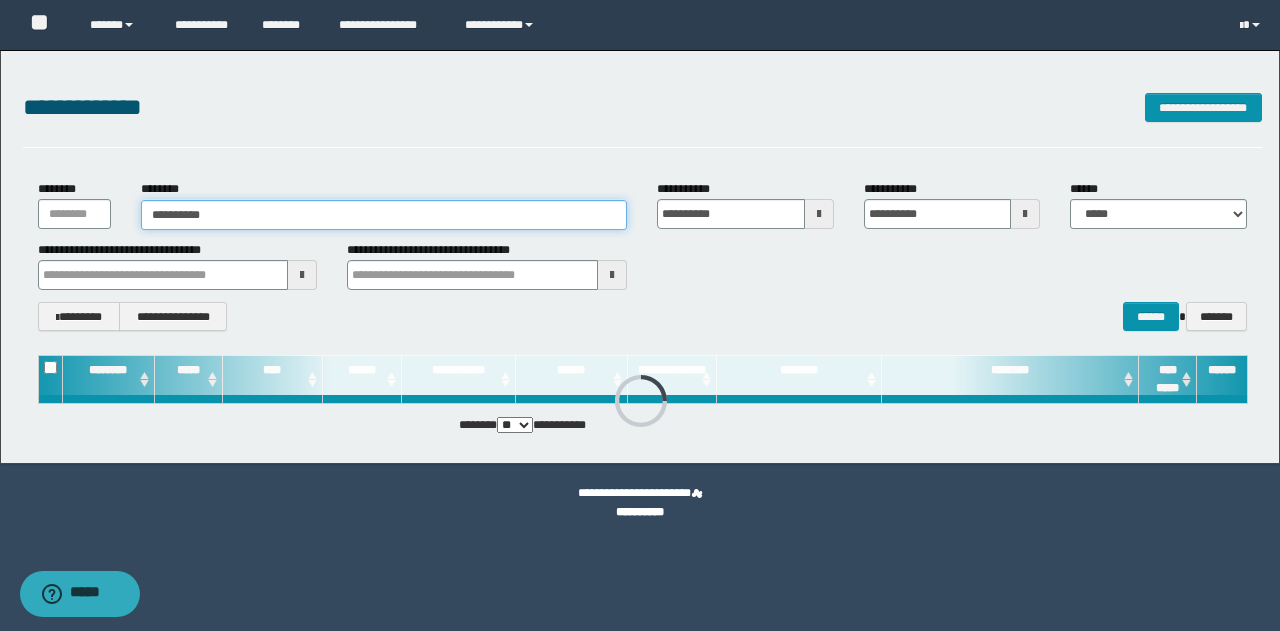 type on "**********" 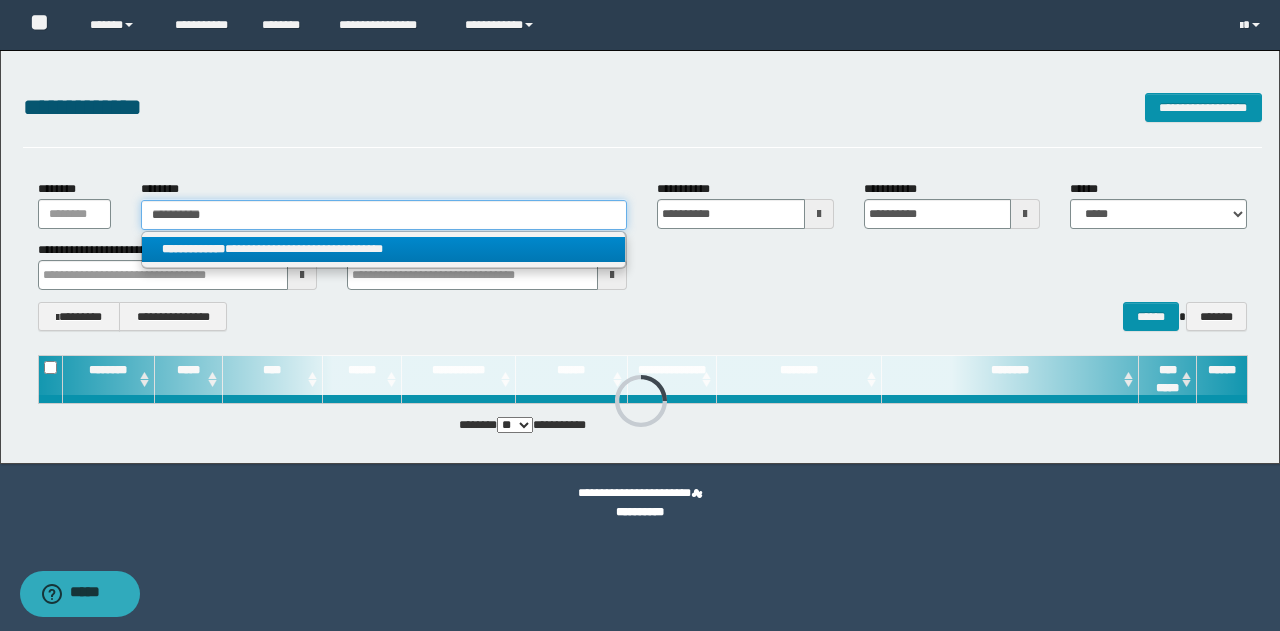 type on "**********" 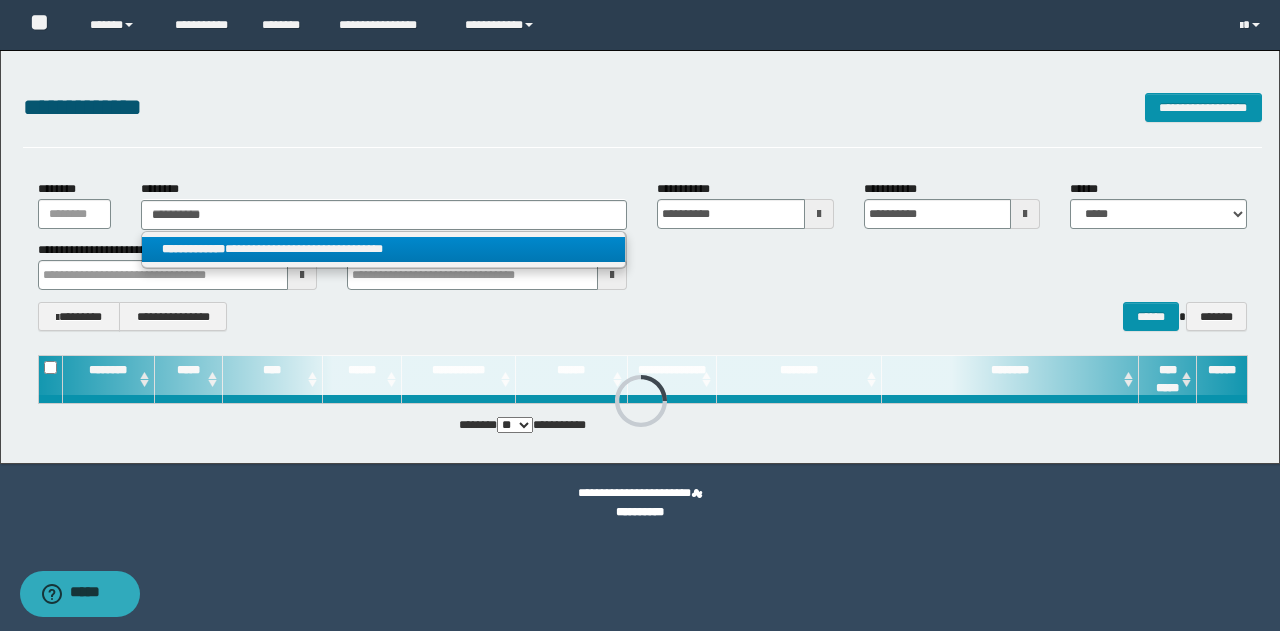 click on "**********" at bounding box center (384, 249) 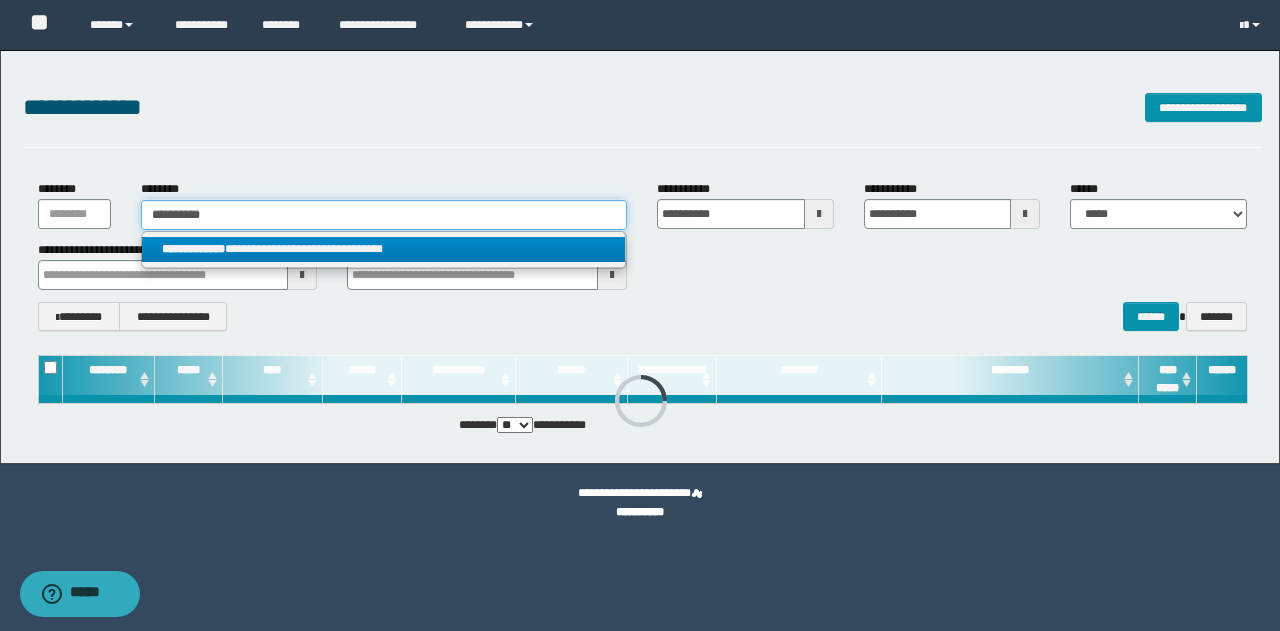 type 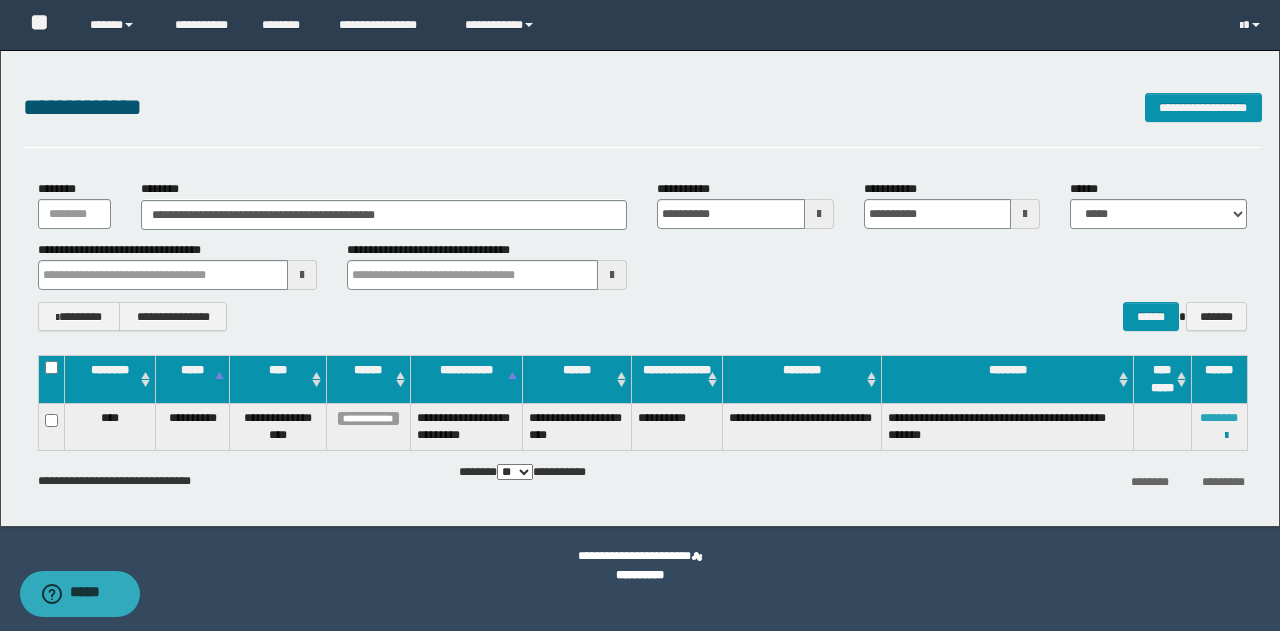 click on "********" at bounding box center (1219, 418) 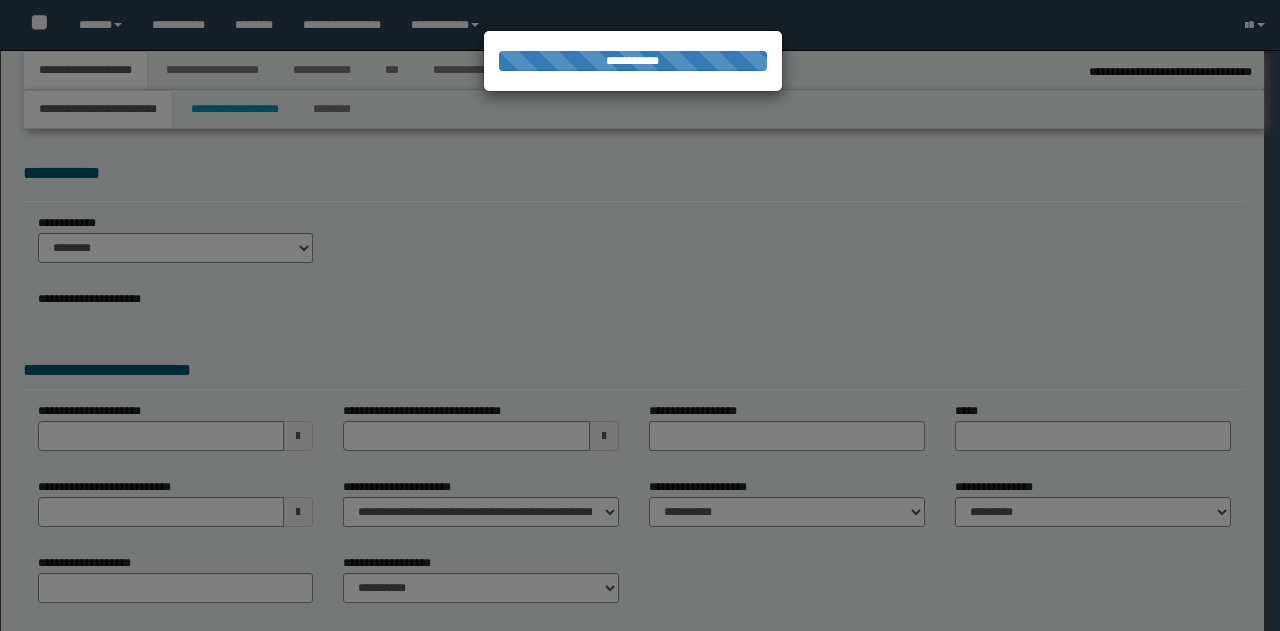 scroll, scrollTop: 0, scrollLeft: 0, axis: both 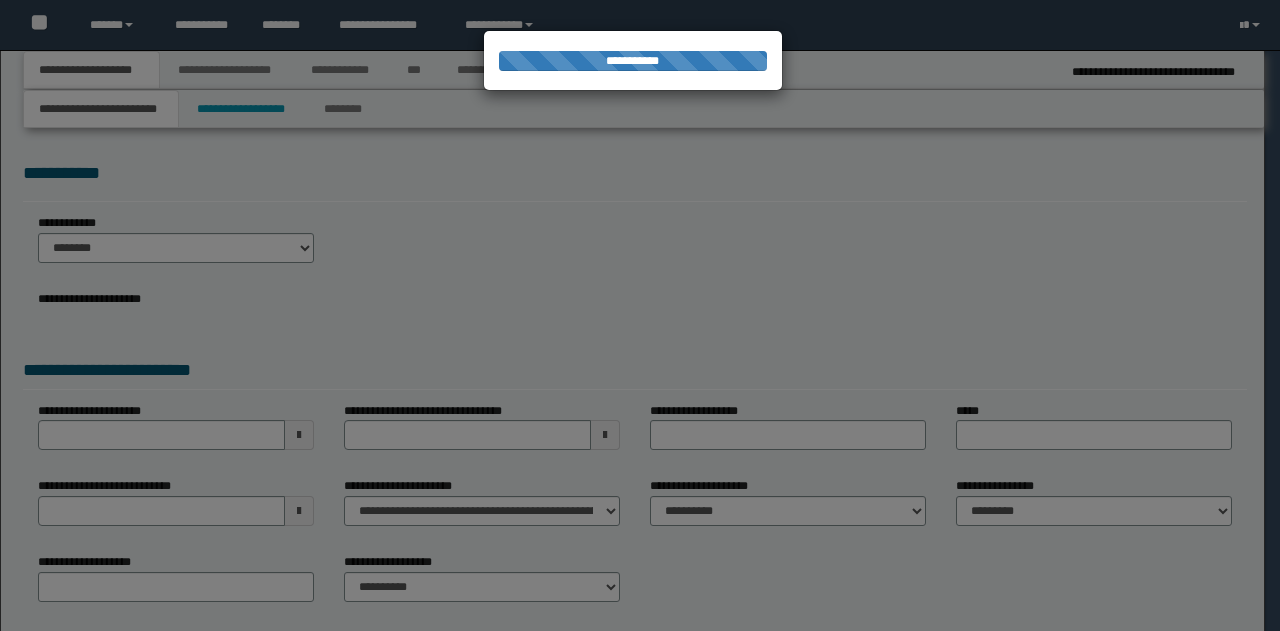 type on "**********" 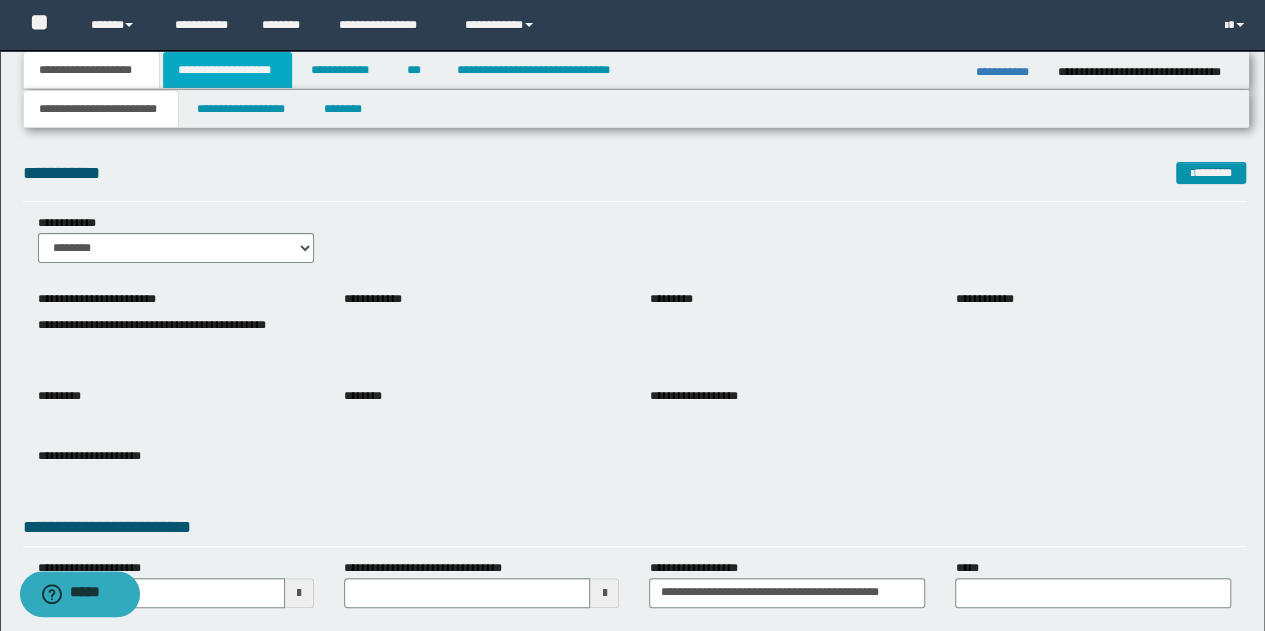 click on "**********" at bounding box center (227, 70) 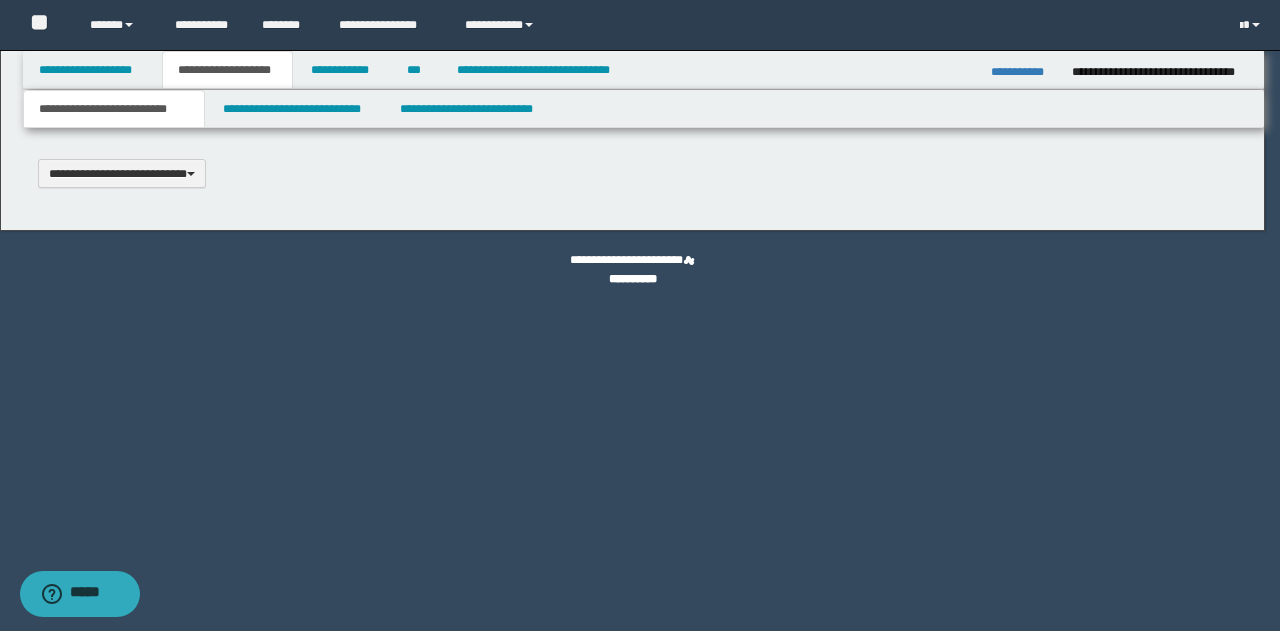 type 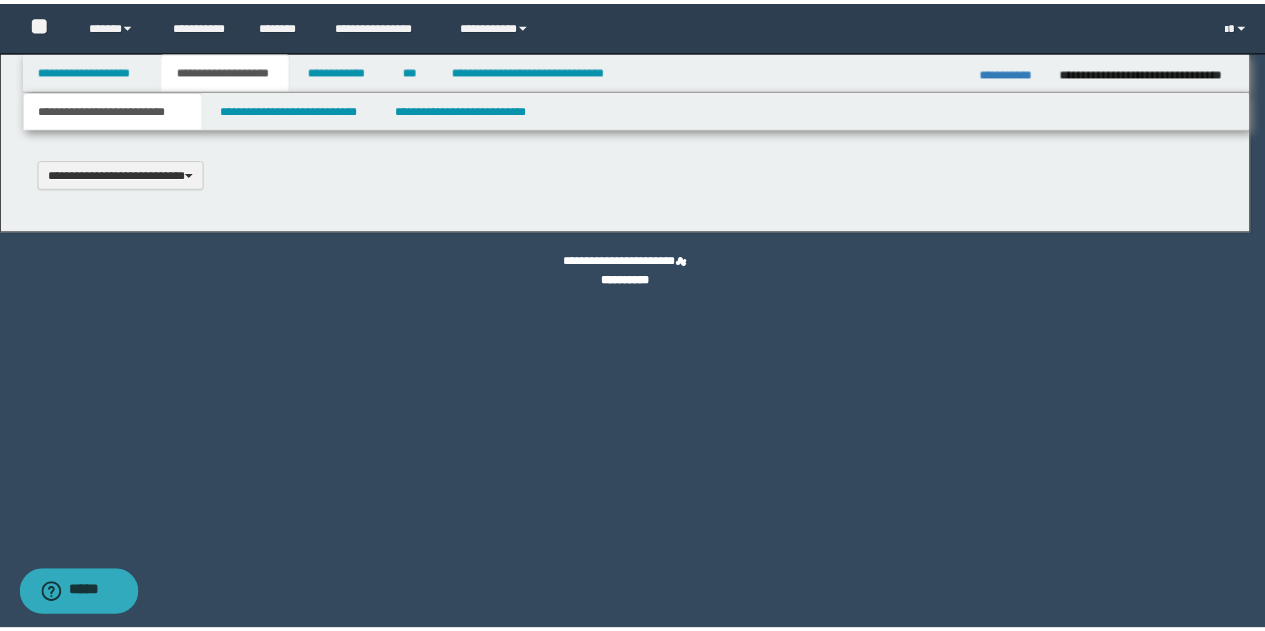 scroll, scrollTop: 0, scrollLeft: 0, axis: both 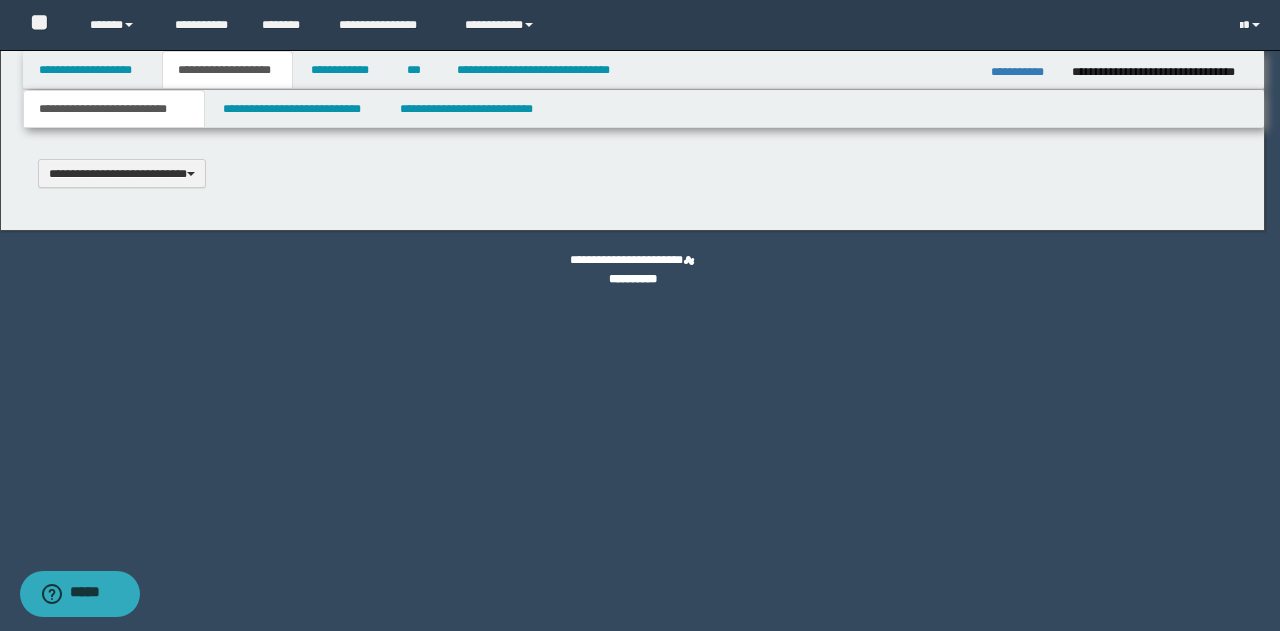 select on "*" 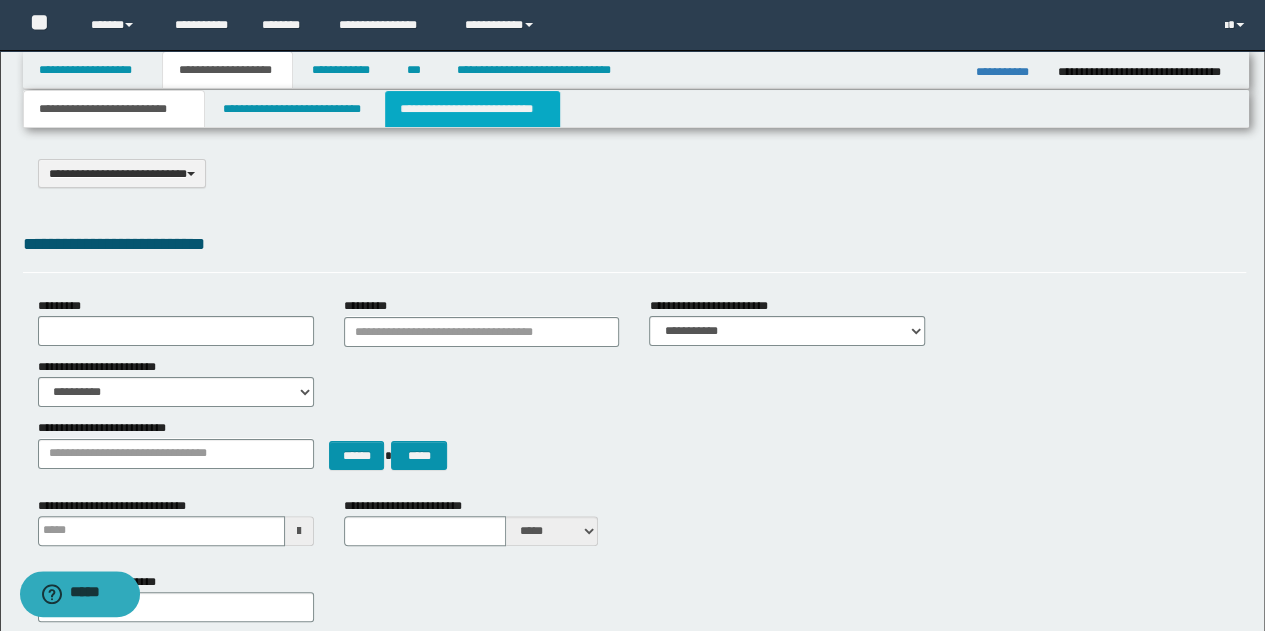 click on "**********" at bounding box center (472, 109) 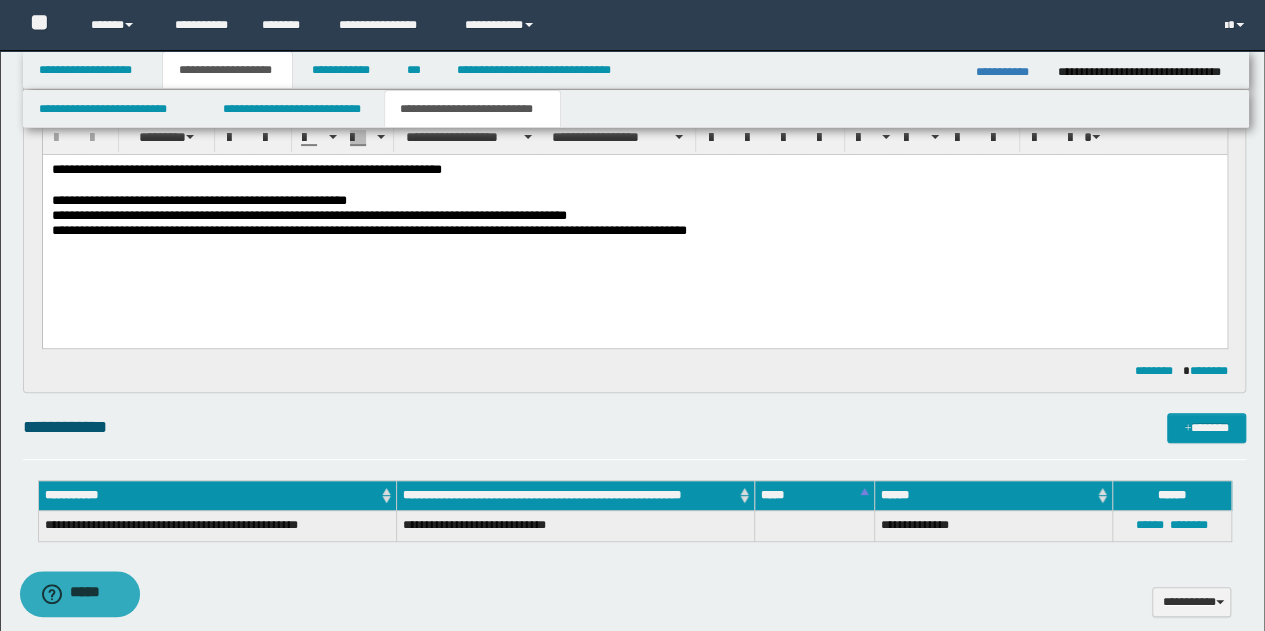 scroll, scrollTop: 300, scrollLeft: 0, axis: vertical 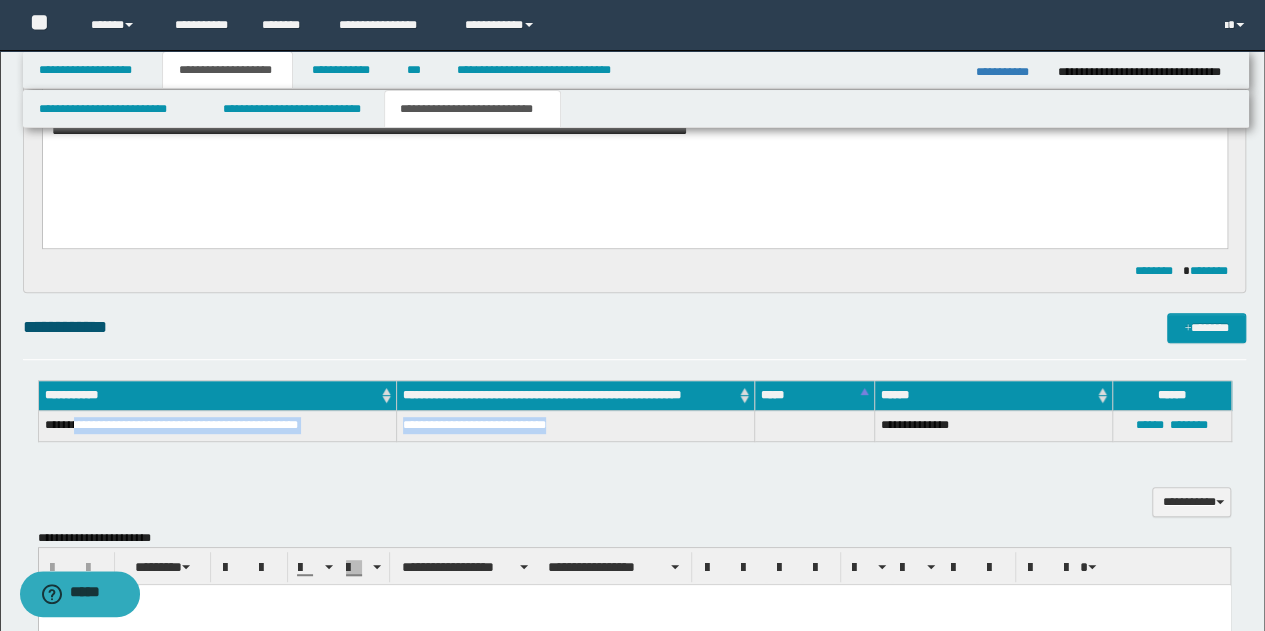 drag, startPoint x: 79, startPoint y: 428, endPoint x: 609, endPoint y: 413, distance: 530.2122 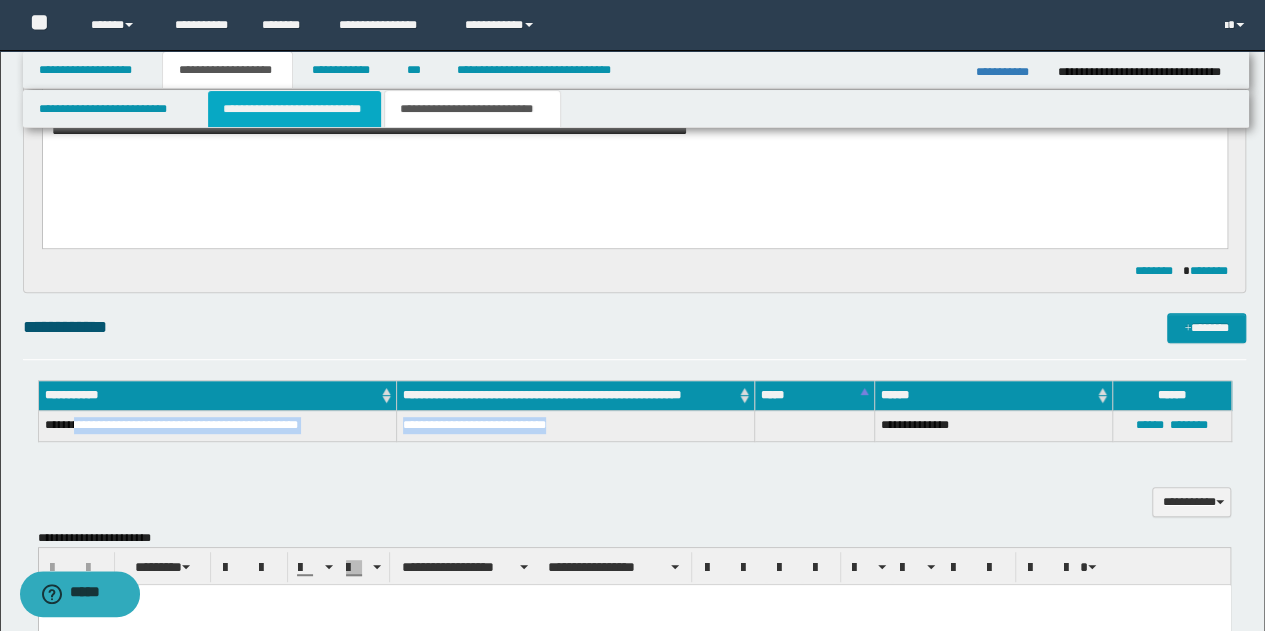 click on "**********" at bounding box center (294, 109) 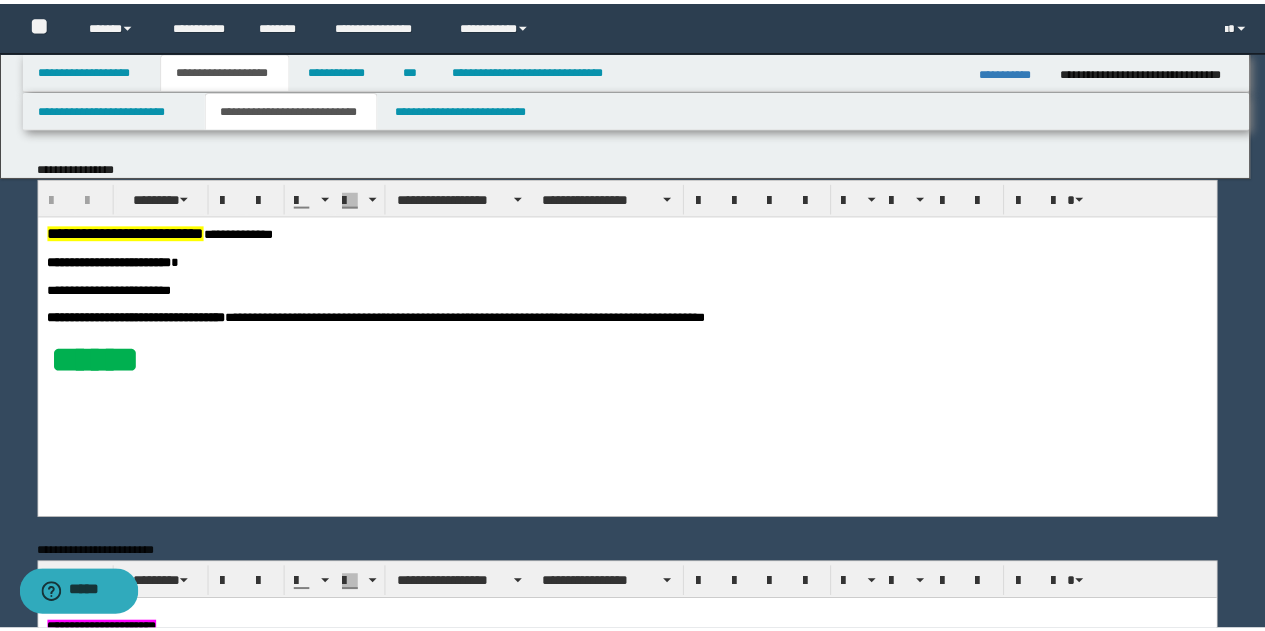 scroll, scrollTop: 0, scrollLeft: 0, axis: both 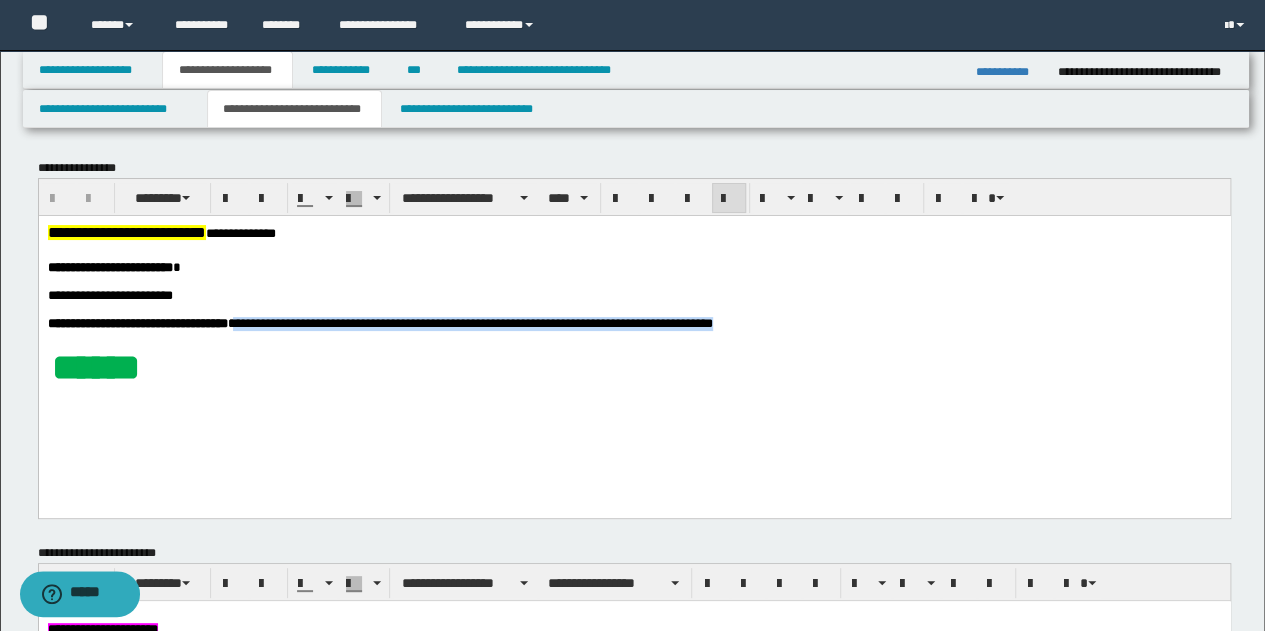 drag, startPoint x: 344, startPoint y: 326, endPoint x: 866, endPoint y: 328, distance: 522.00385 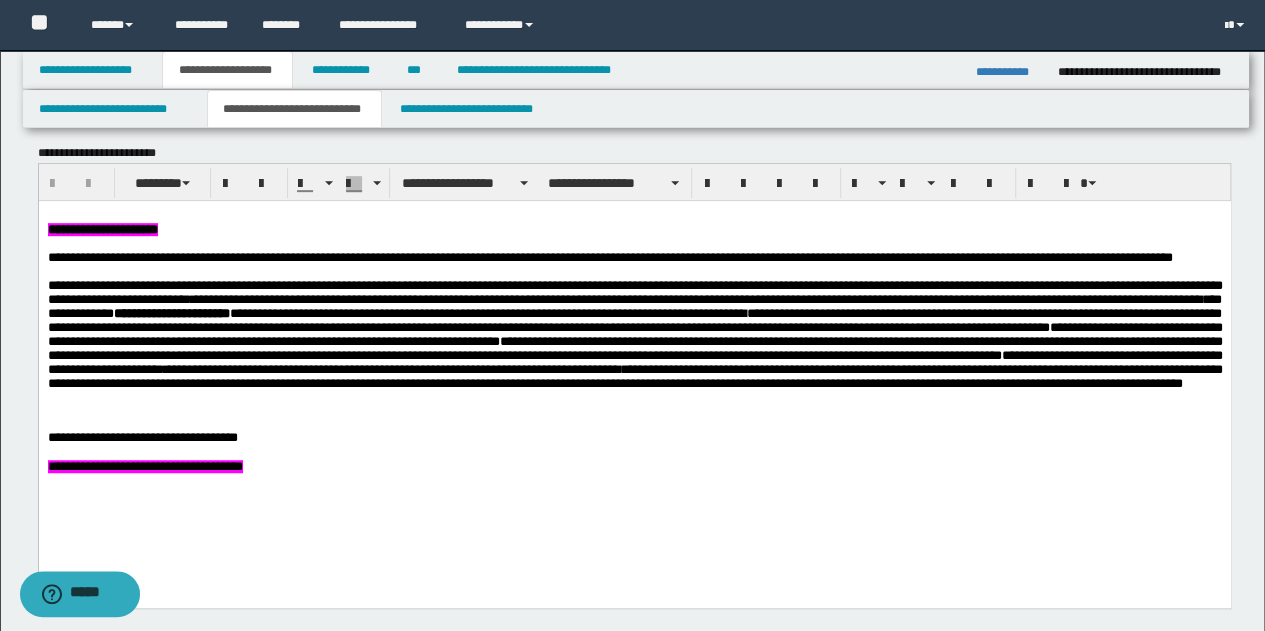 scroll, scrollTop: 300, scrollLeft: 0, axis: vertical 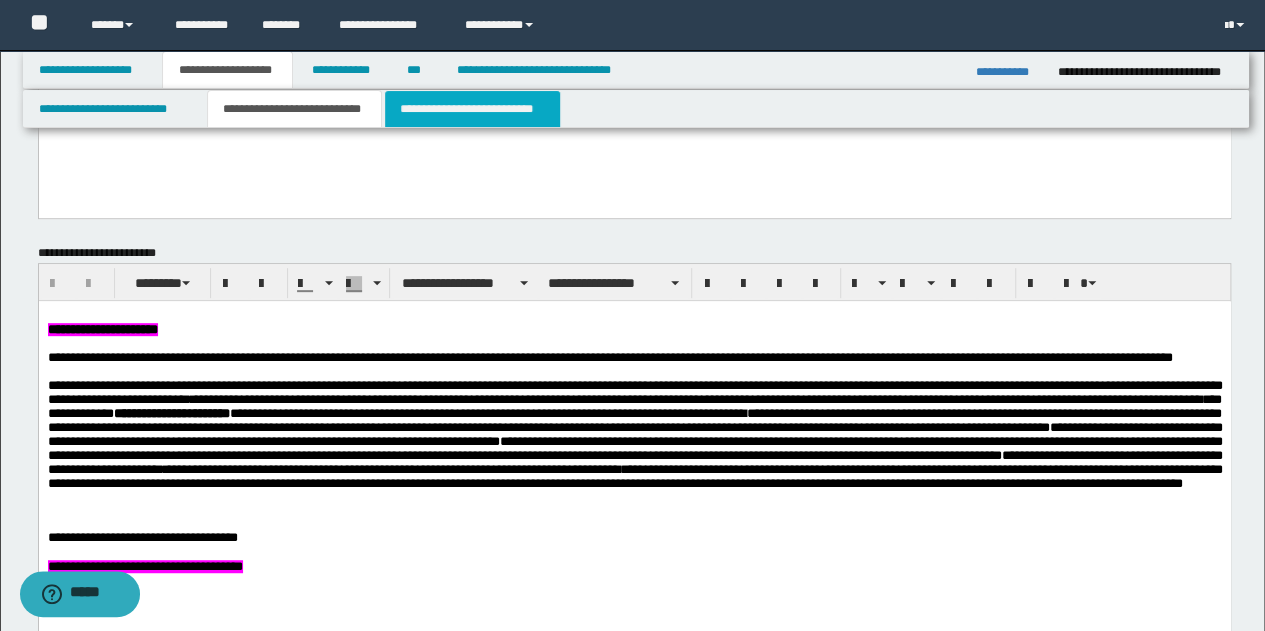 click on "**********" at bounding box center (472, 109) 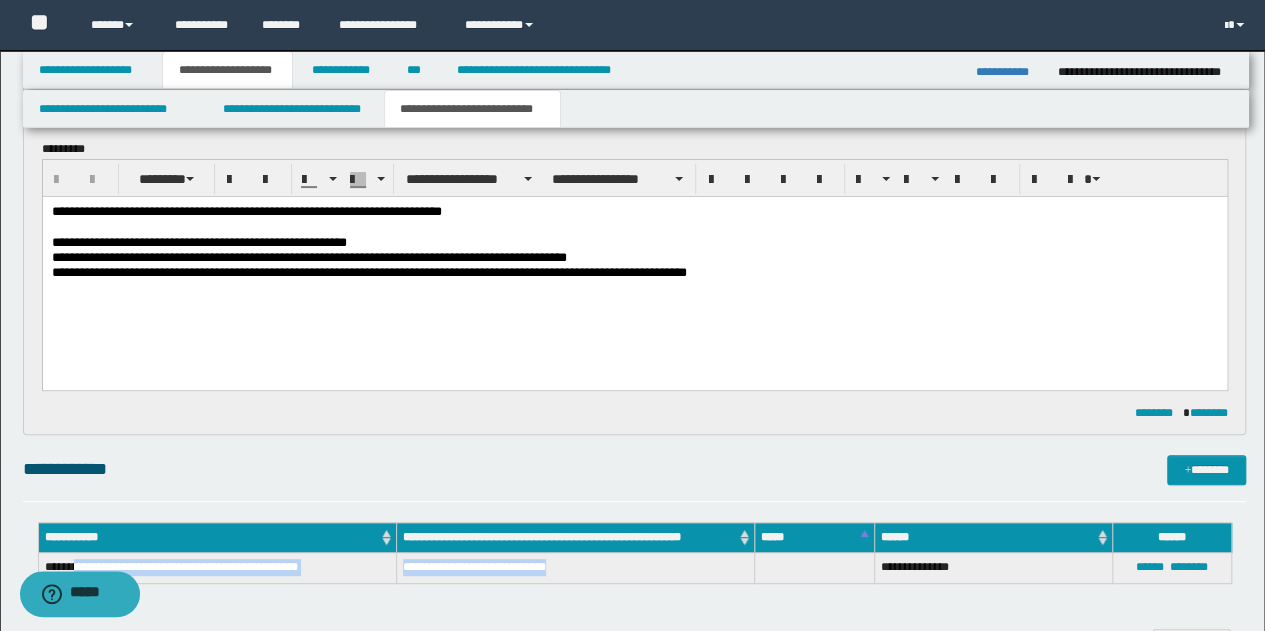 scroll, scrollTop: 200, scrollLeft: 0, axis: vertical 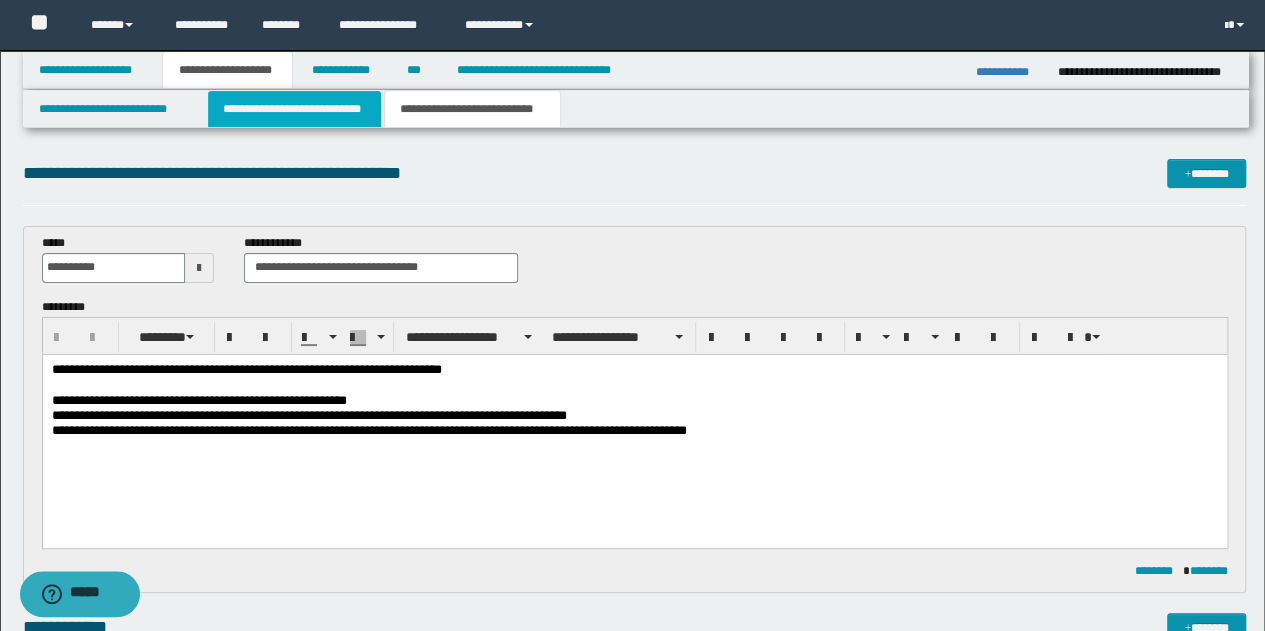 click on "**********" at bounding box center [294, 109] 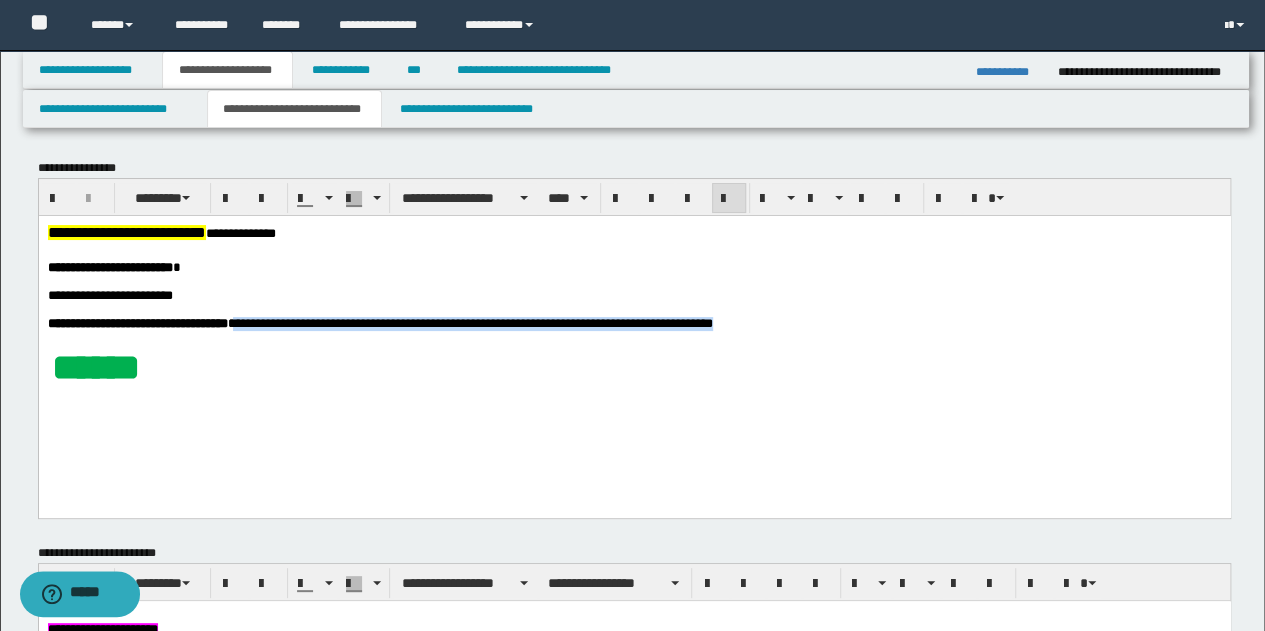 click on "**********" at bounding box center (634, 337) 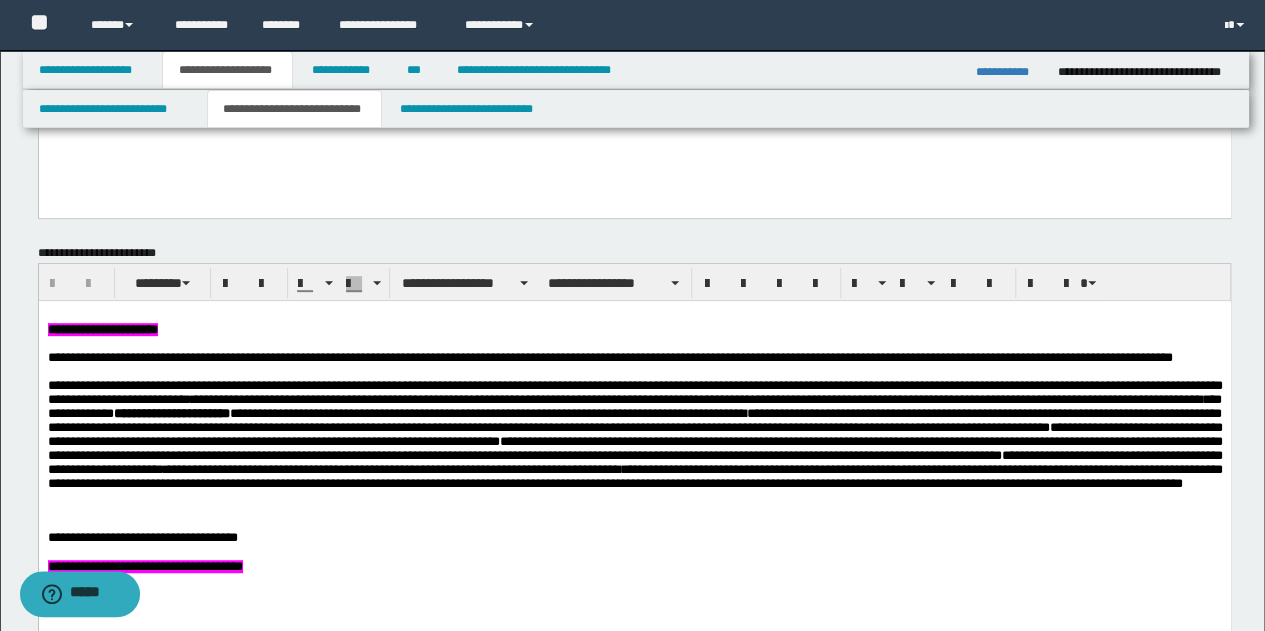 scroll, scrollTop: 400, scrollLeft: 0, axis: vertical 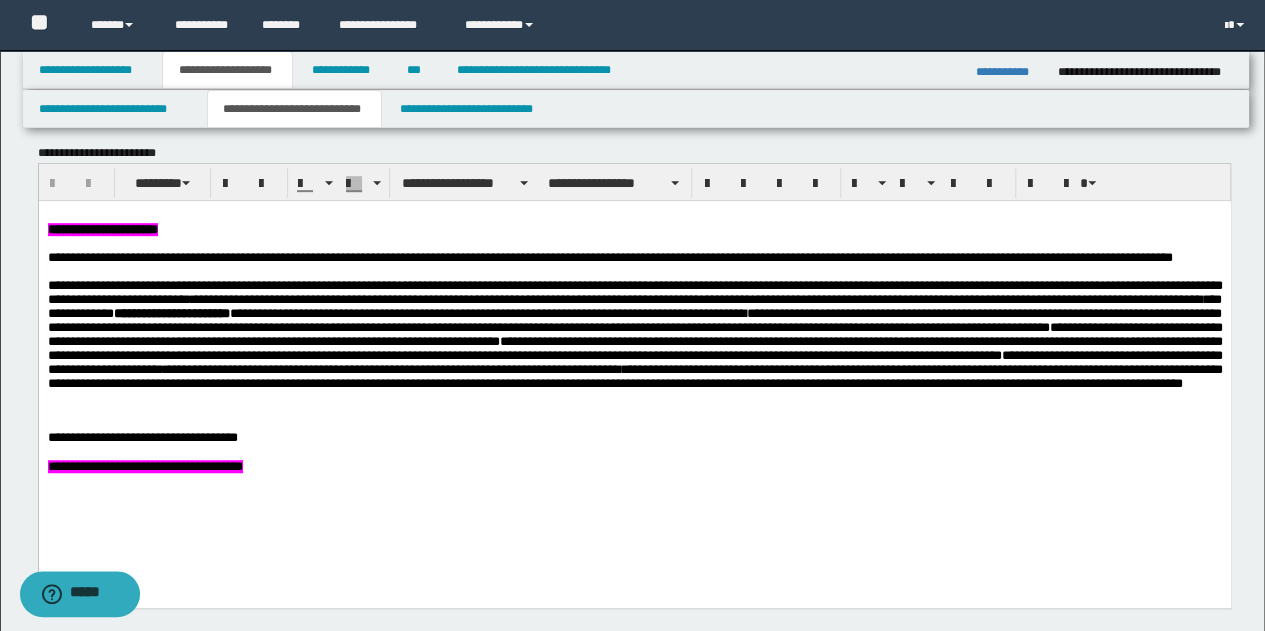 click on "**********" at bounding box center [634, 366] 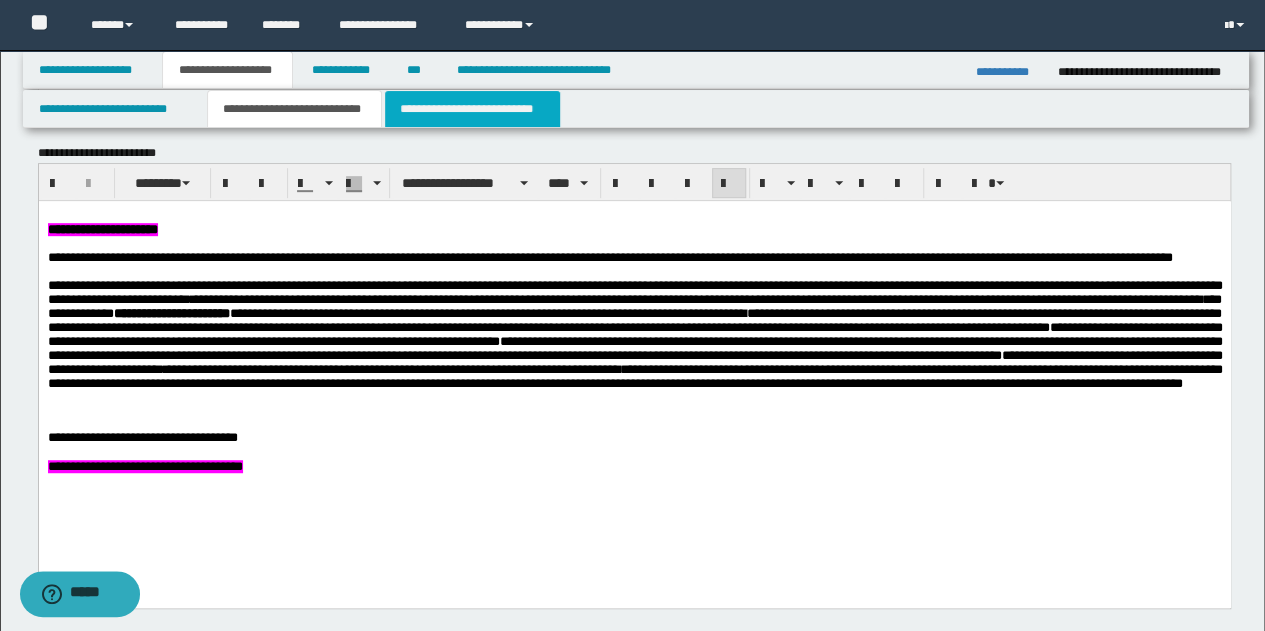 click on "**********" at bounding box center (472, 109) 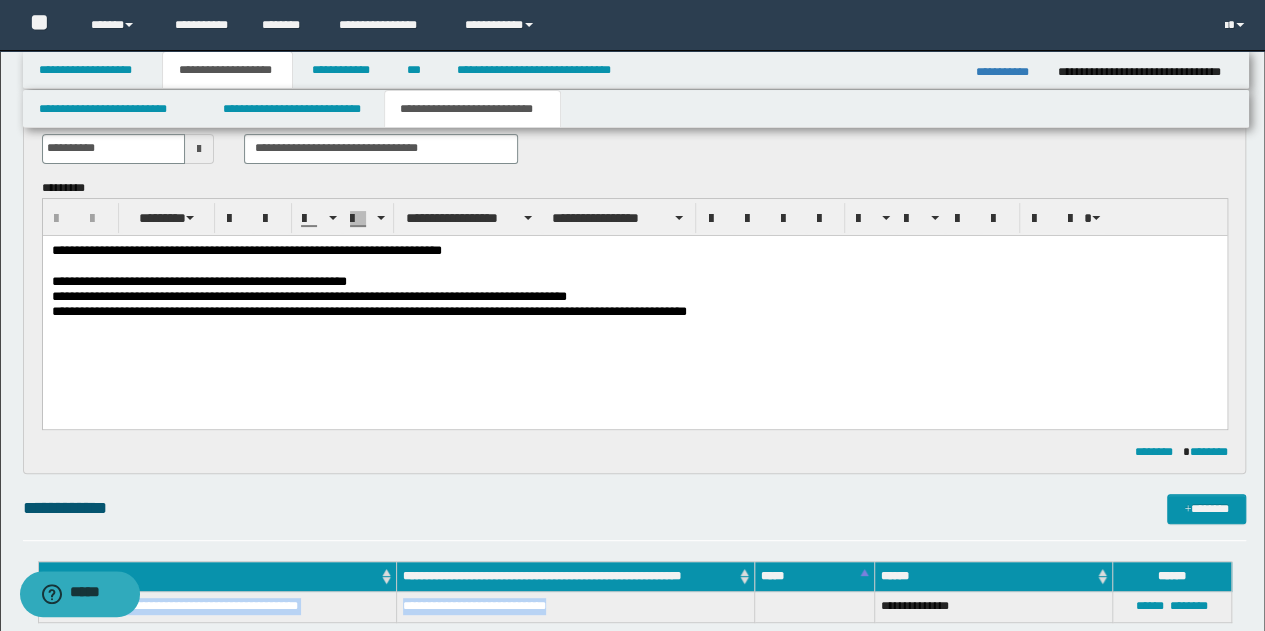 scroll, scrollTop: 100, scrollLeft: 0, axis: vertical 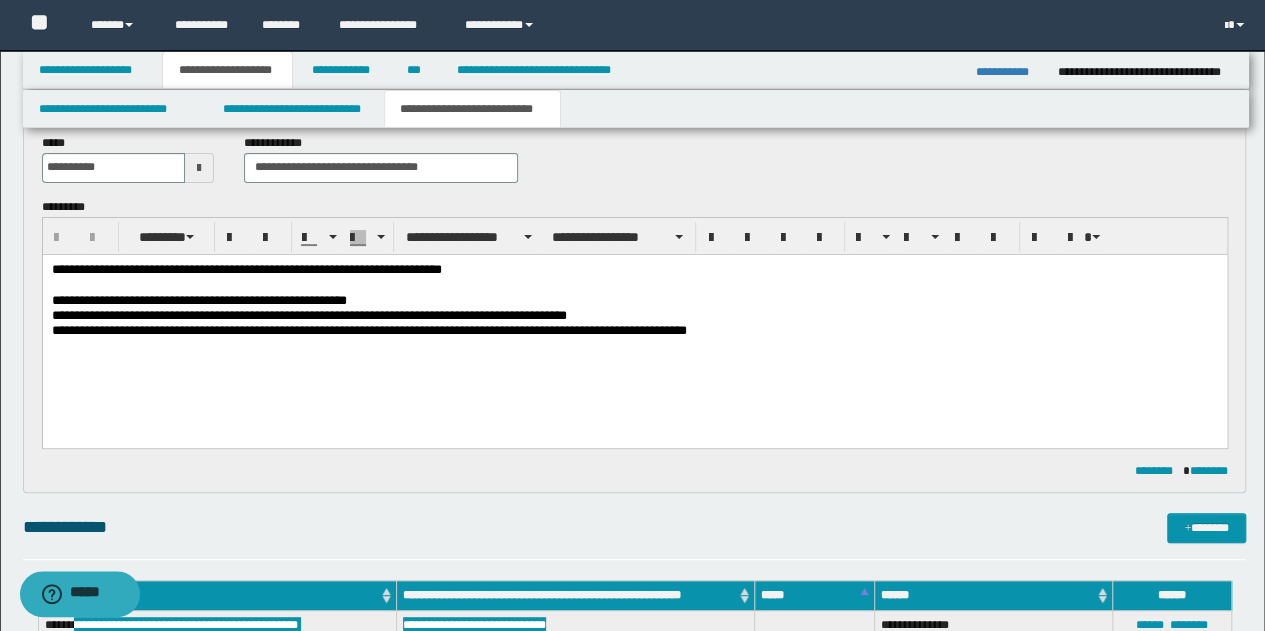 click on "**********" at bounding box center (634, 325) 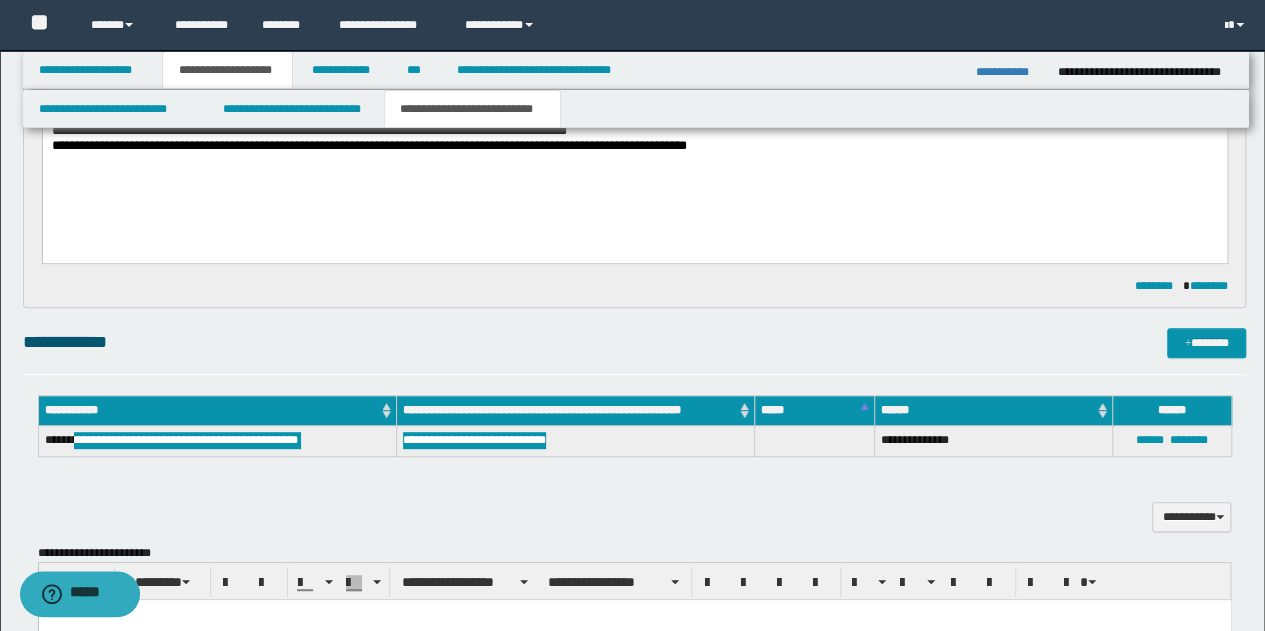 scroll, scrollTop: 500, scrollLeft: 0, axis: vertical 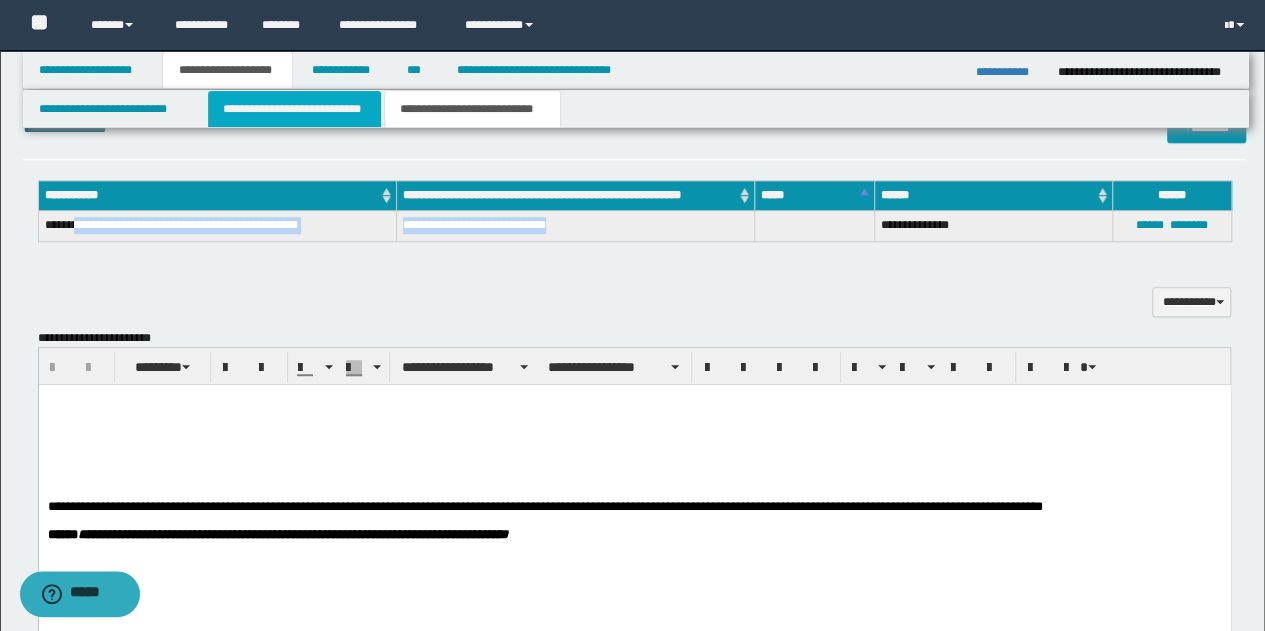 click on "**********" at bounding box center [294, 109] 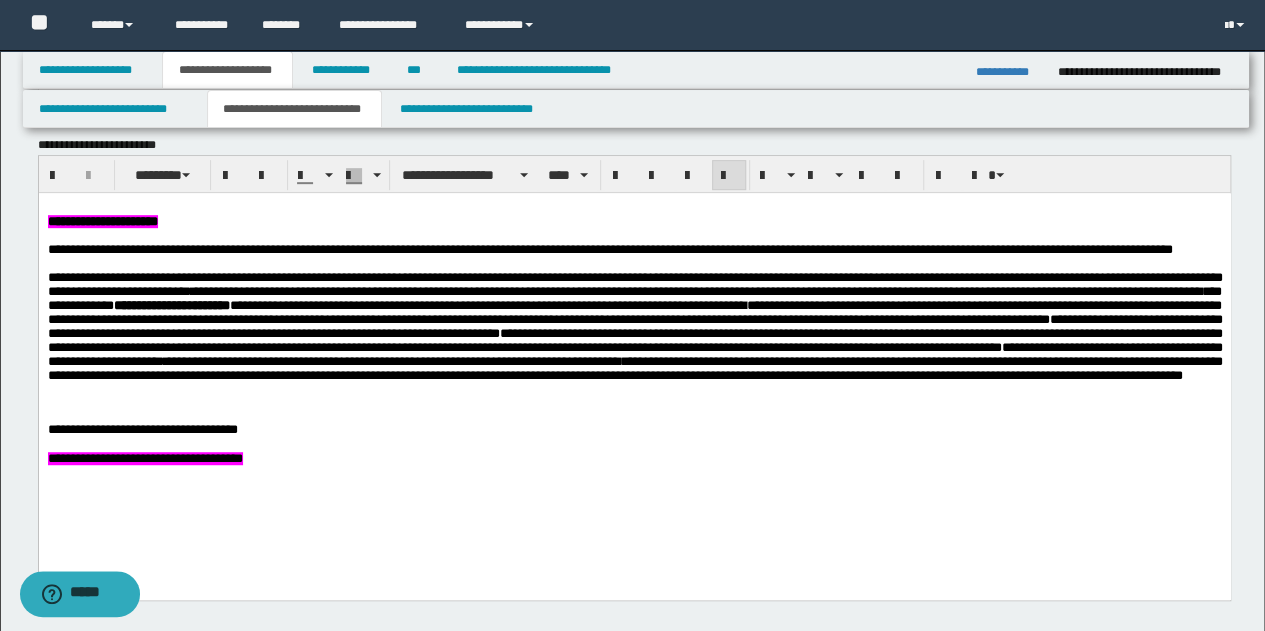 scroll, scrollTop: 300, scrollLeft: 0, axis: vertical 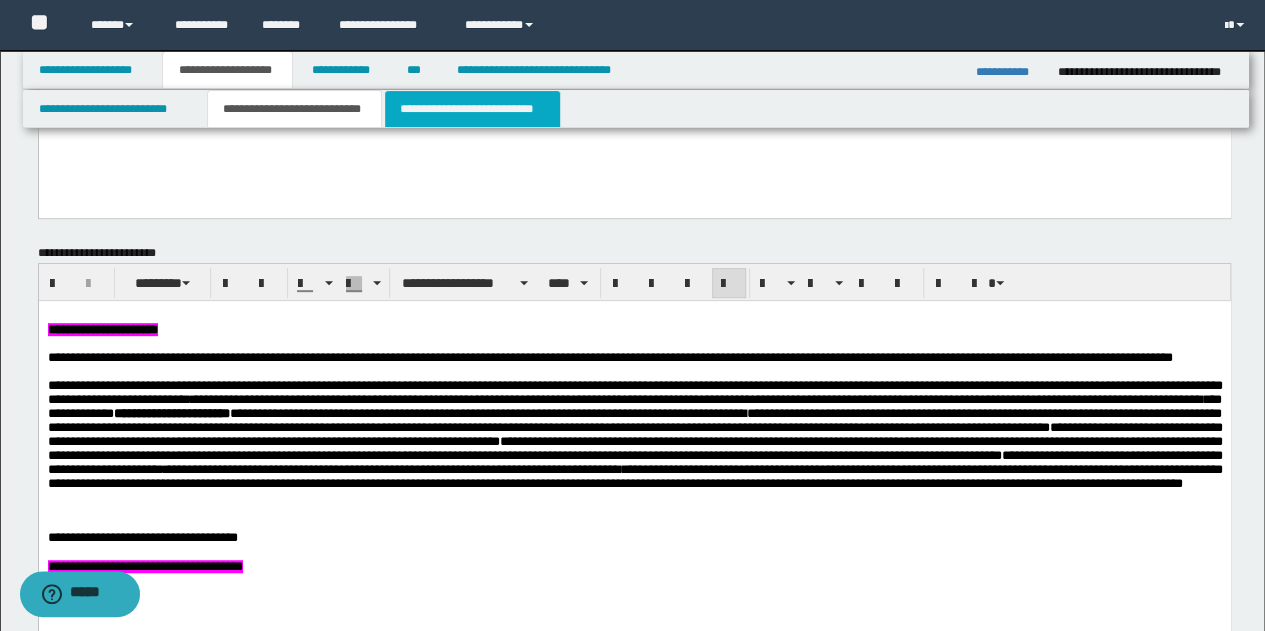 click on "**********" at bounding box center [472, 109] 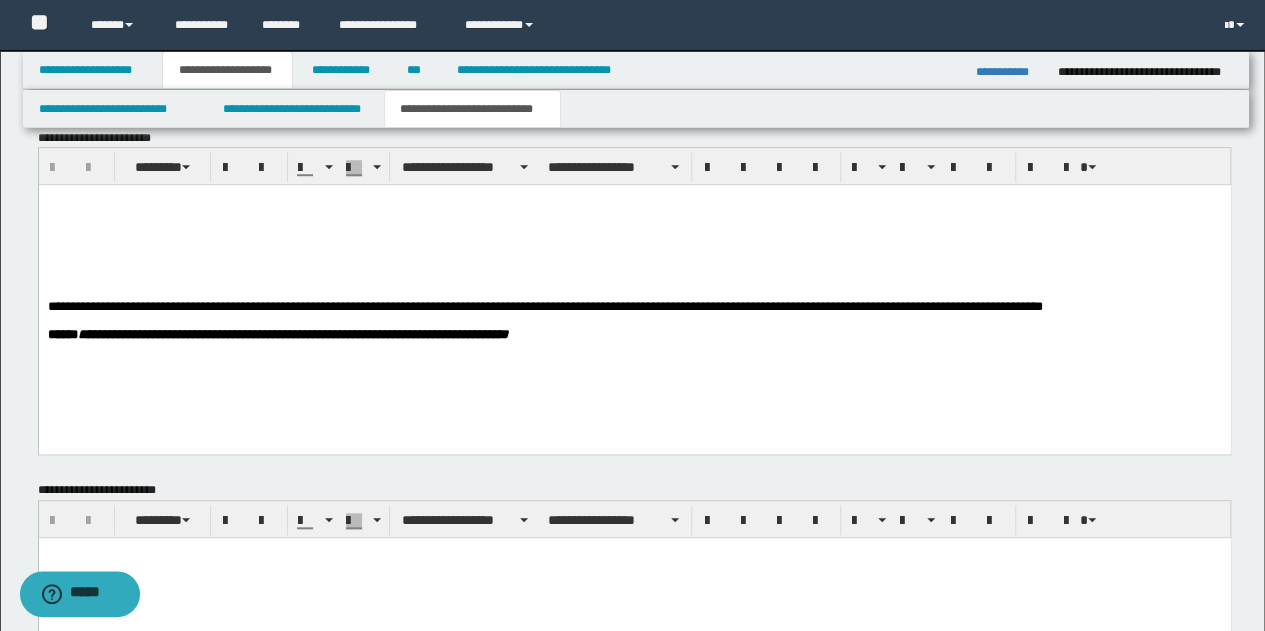 scroll, scrollTop: 200, scrollLeft: 0, axis: vertical 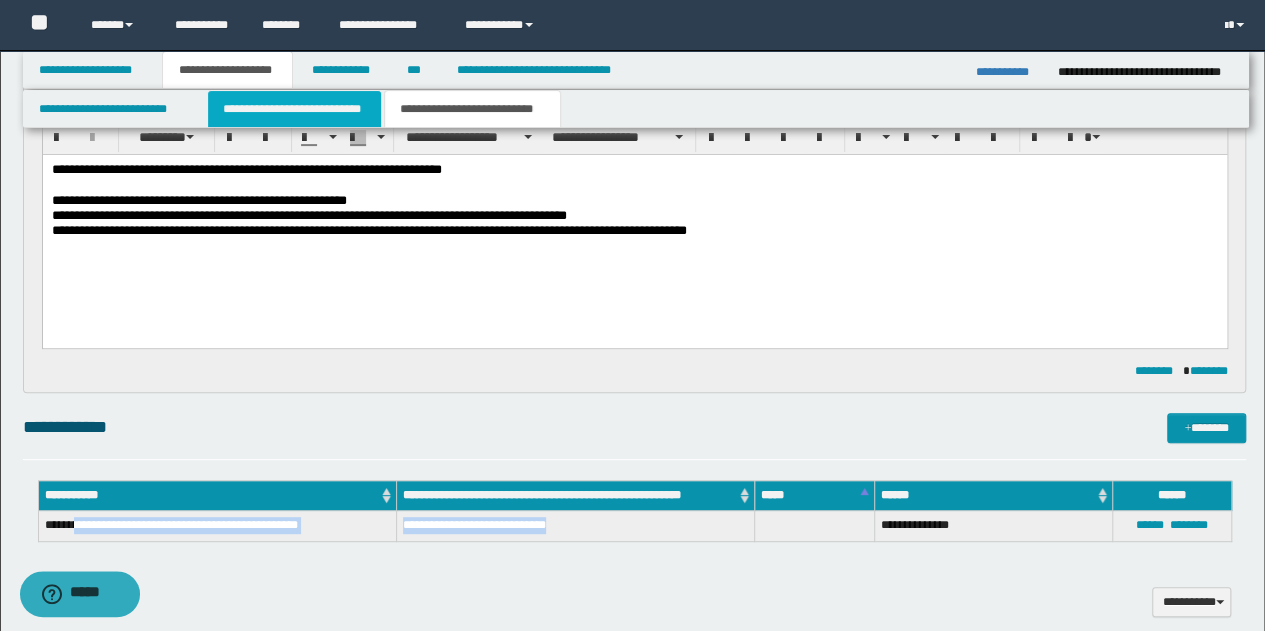 click on "**********" at bounding box center [294, 109] 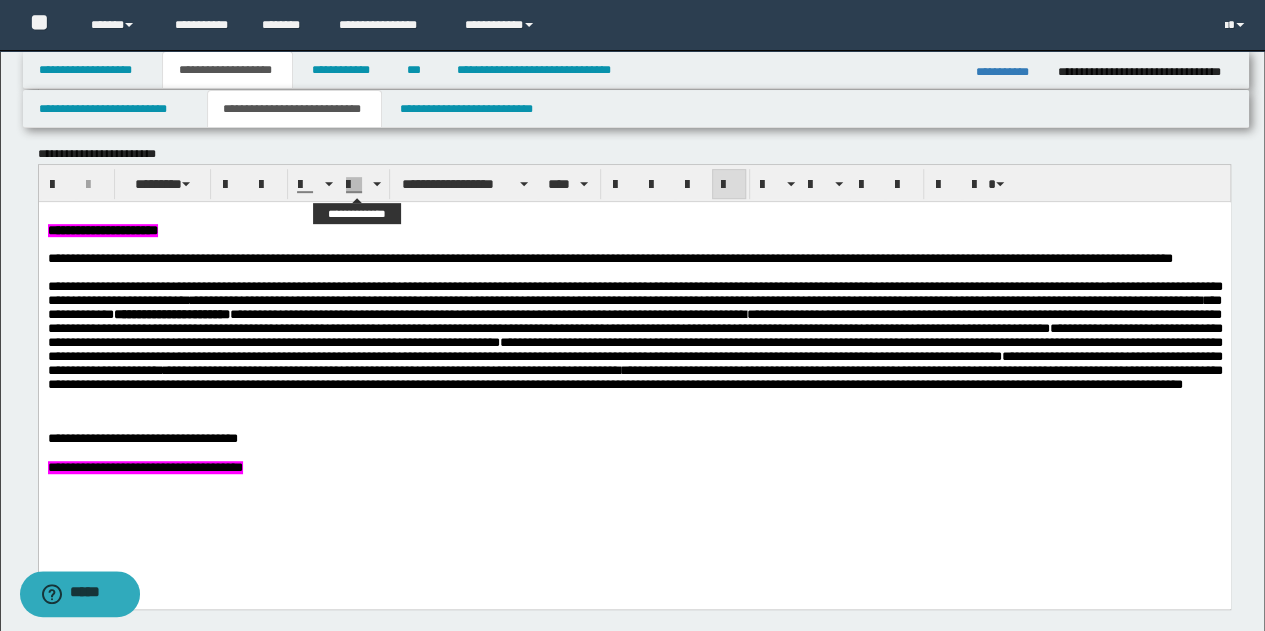 scroll, scrollTop: 400, scrollLeft: 0, axis: vertical 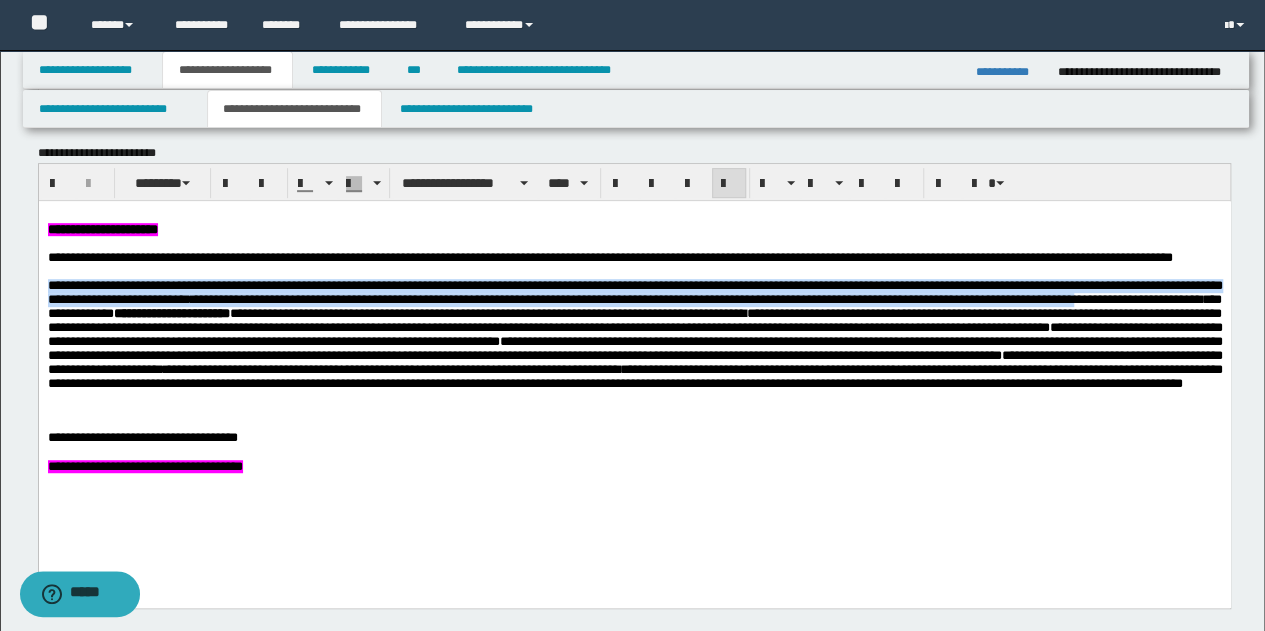 drag, startPoint x: 48, startPoint y: 305, endPoint x: 1220, endPoint y: 318, distance: 1172.0721 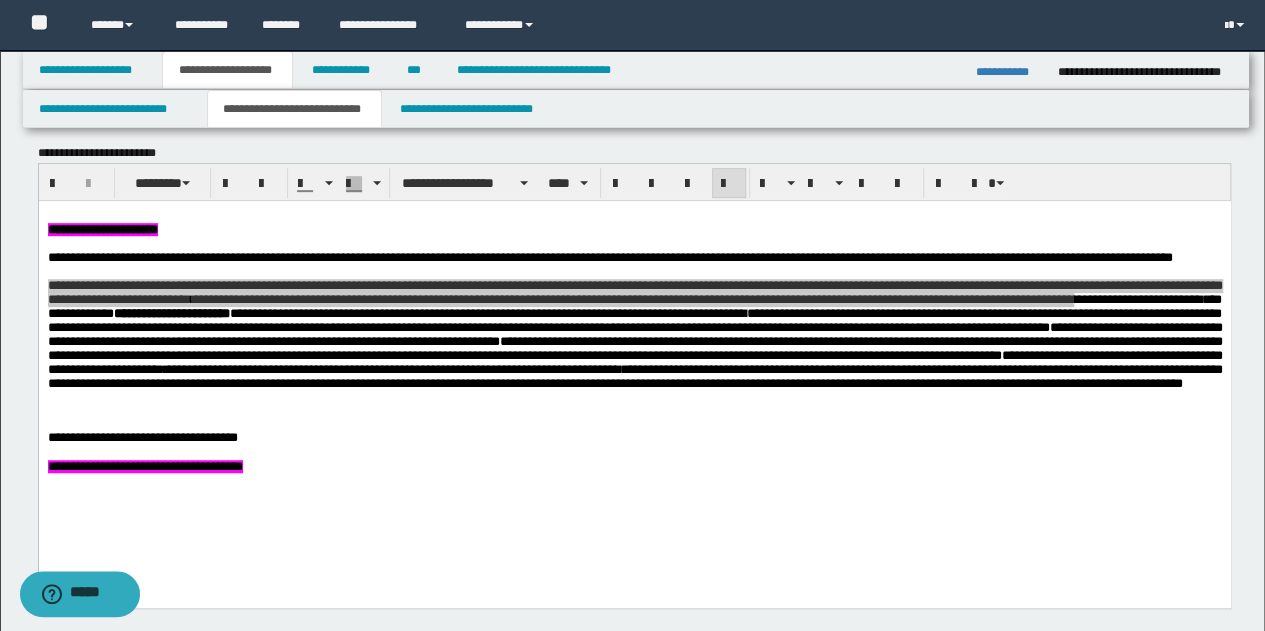 click on "**********" at bounding box center (294, 109) 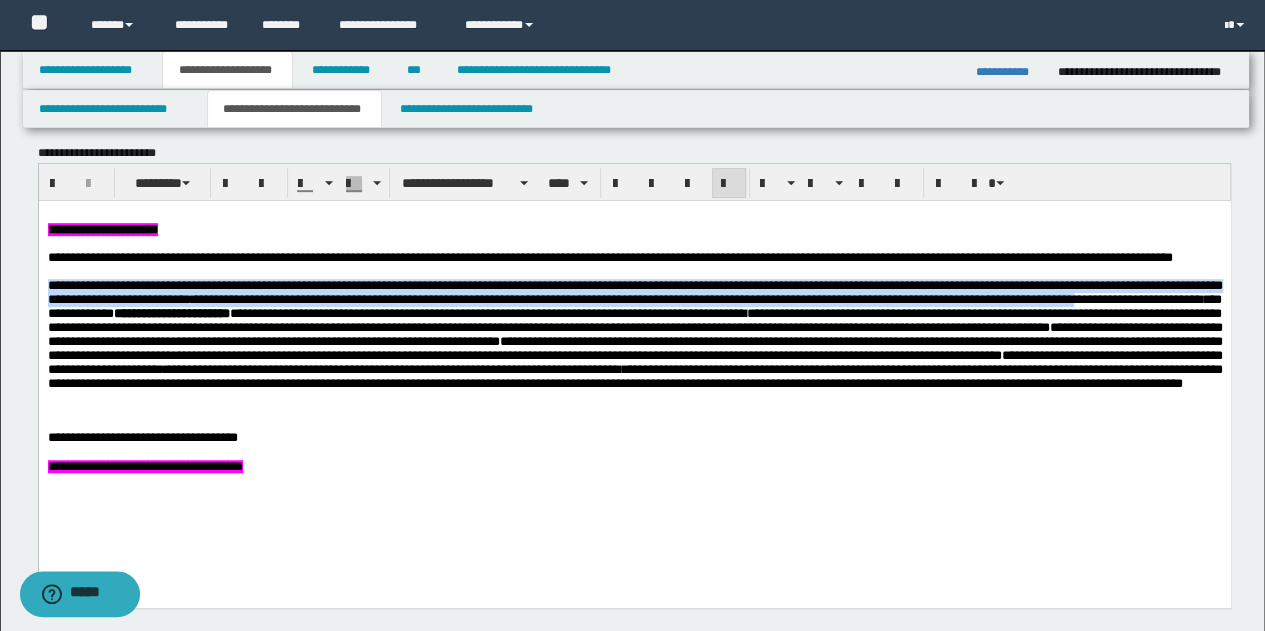 click on "**********" at bounding box center (634, 366) 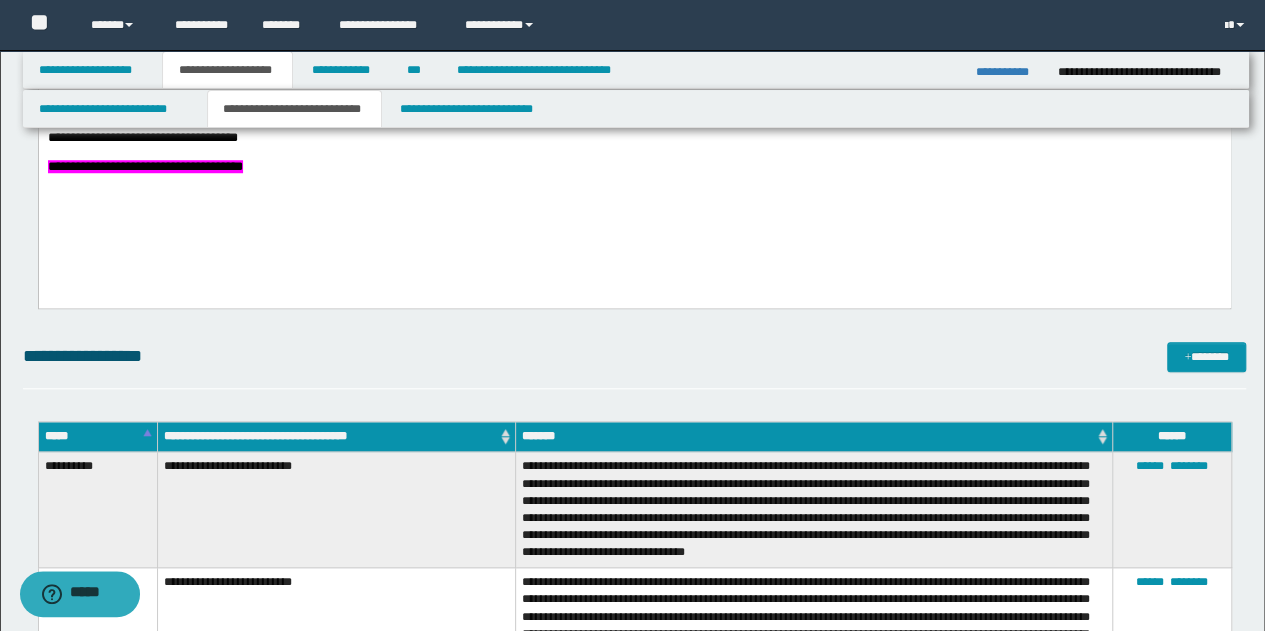 scroll, scrollTop: 1100, scrollLeft: 0, axis: vertical 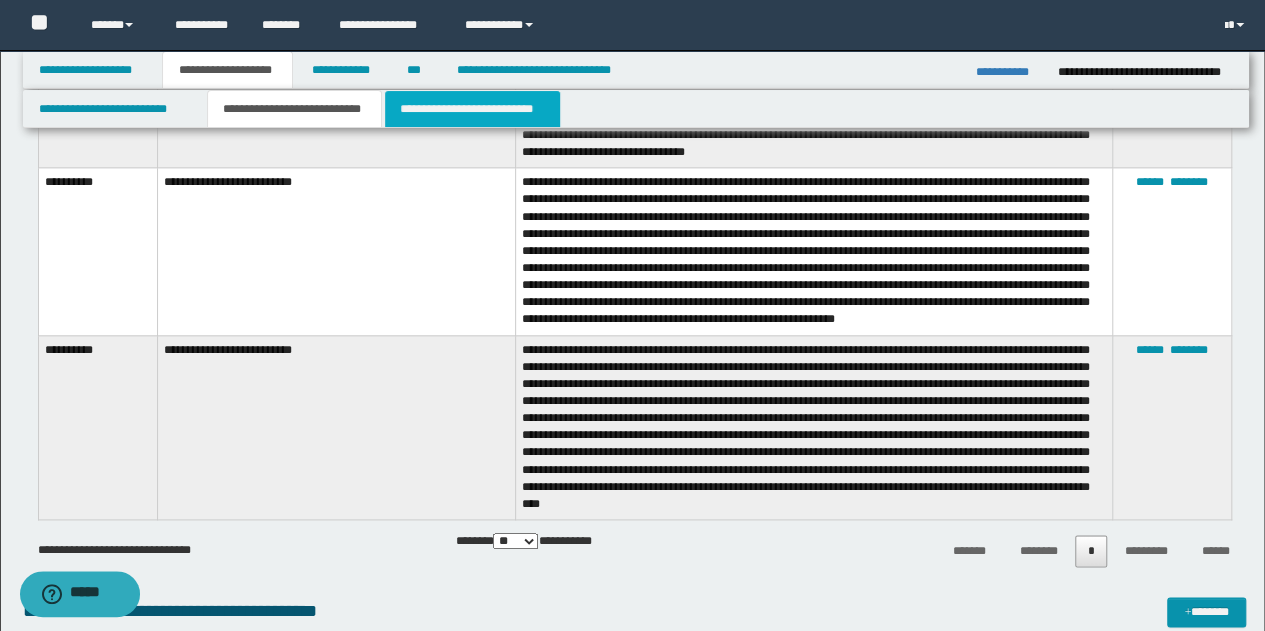 click on "**********" at bounding box center (472, 109) 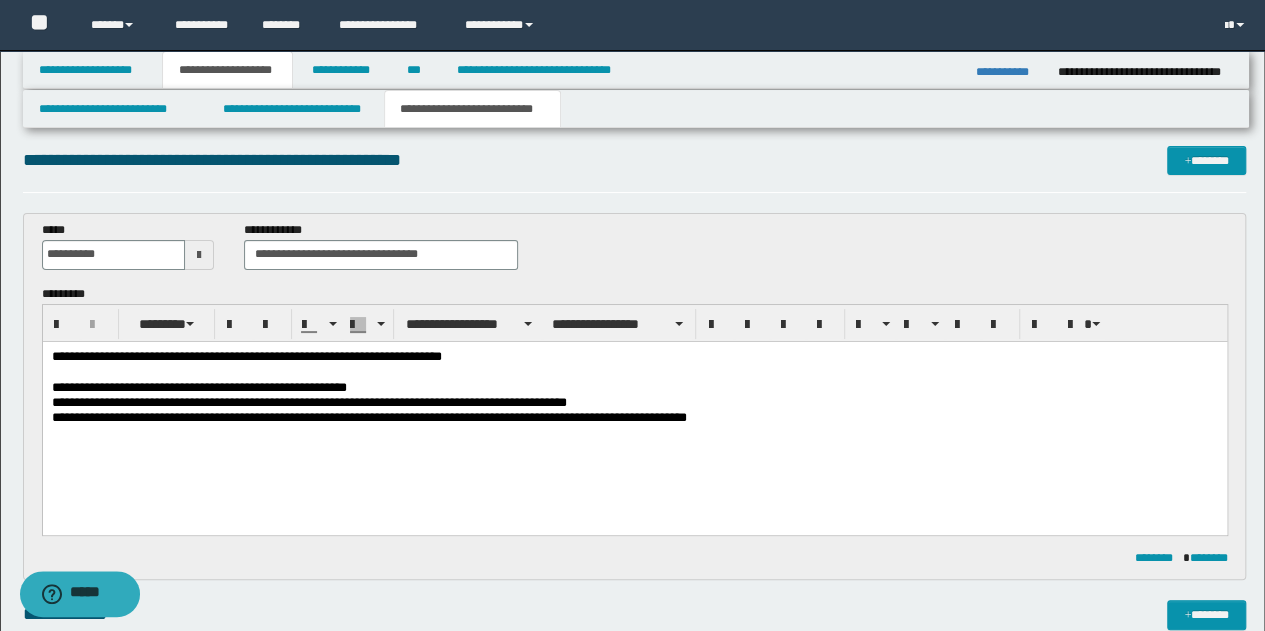 scroll, scrollTop: 0, scrollLeft: 0, axis: both 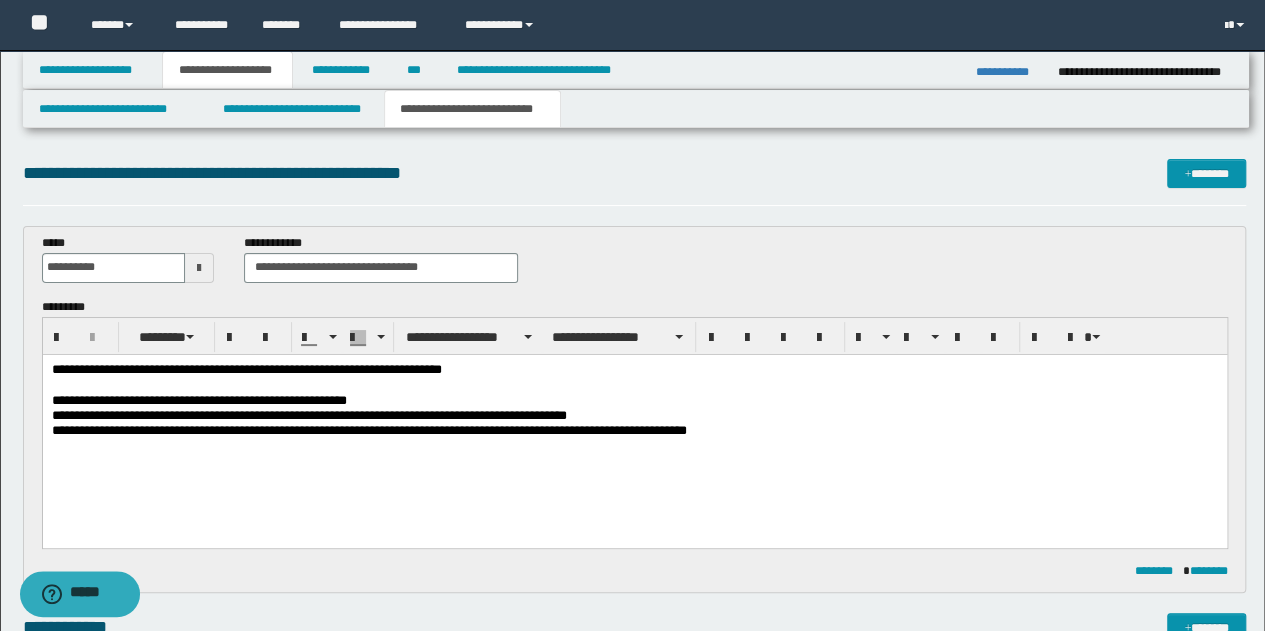 click on "**********" at bounding box center (634, 425) 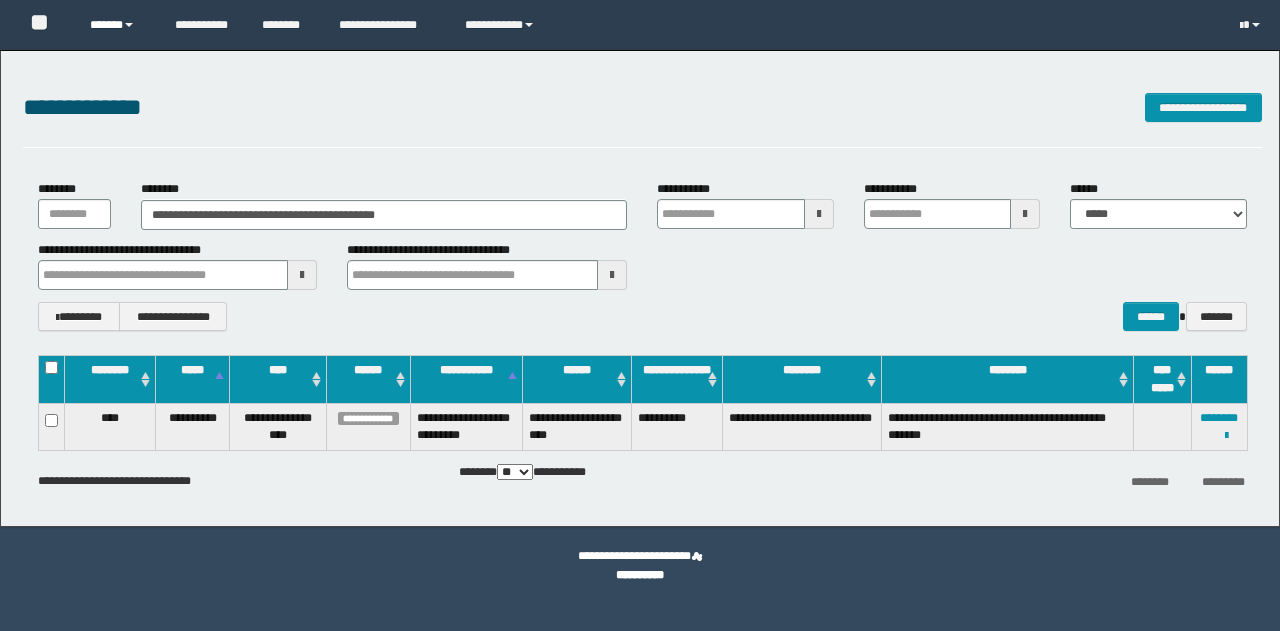 scroll, scrollTop: 0, scrollLeft: 0, axis: both 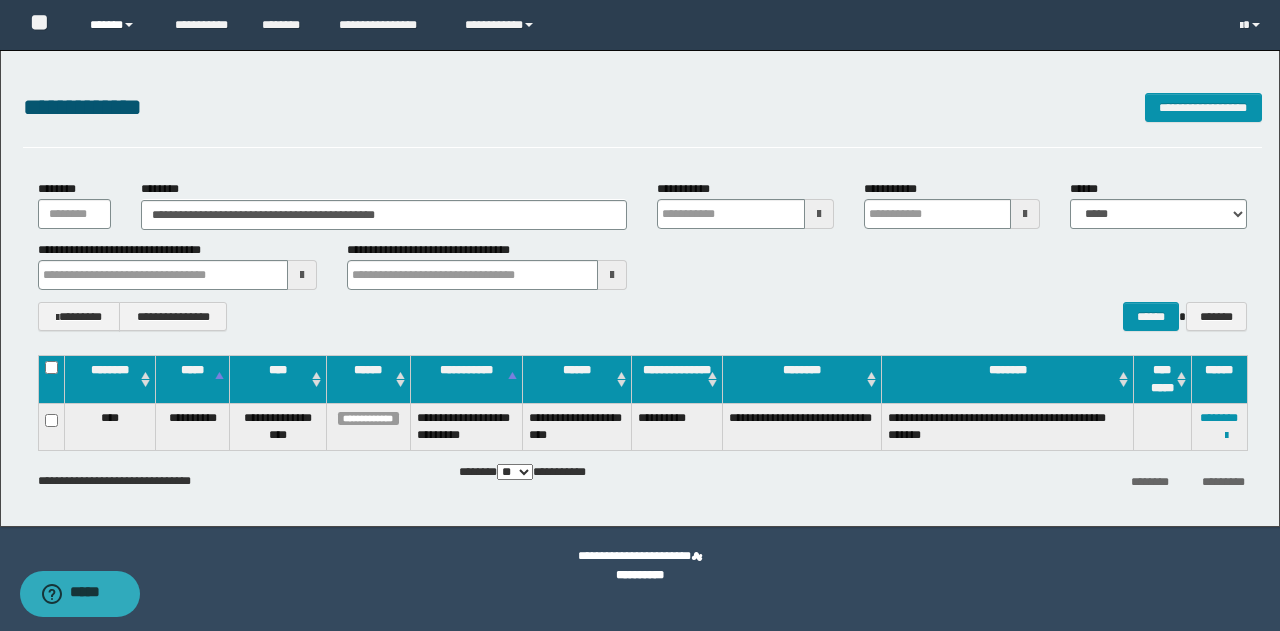 click on "******" at bounding box center [117, 25] 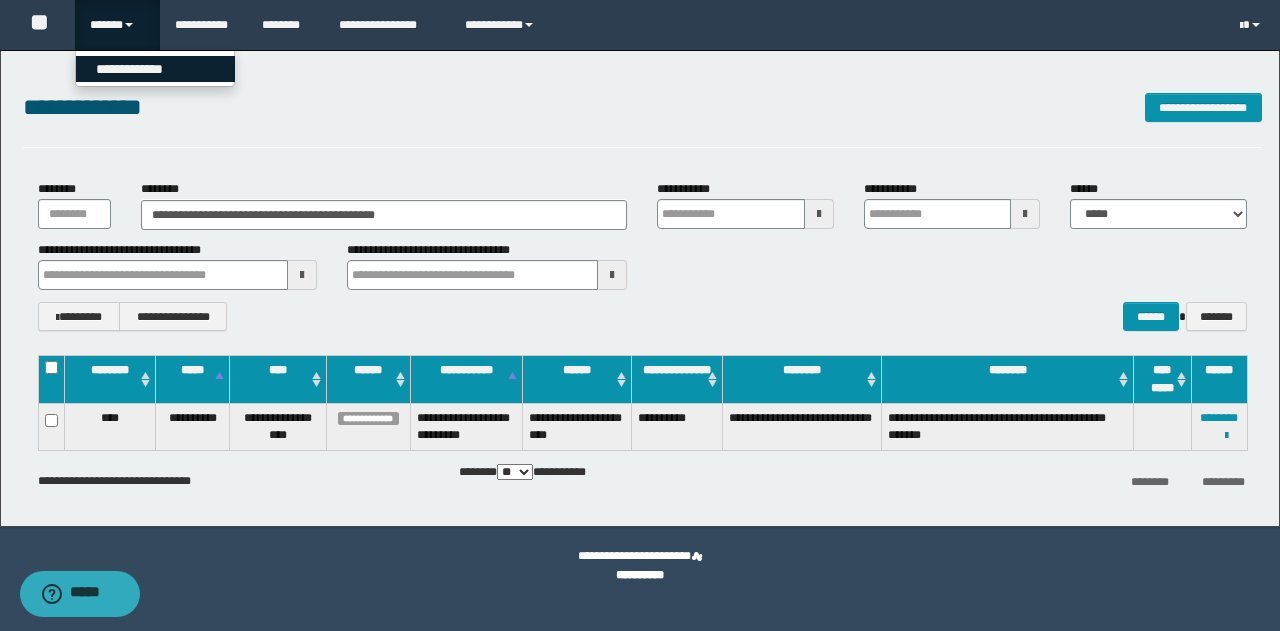 click on "**********" at bounding box center (155, 69) 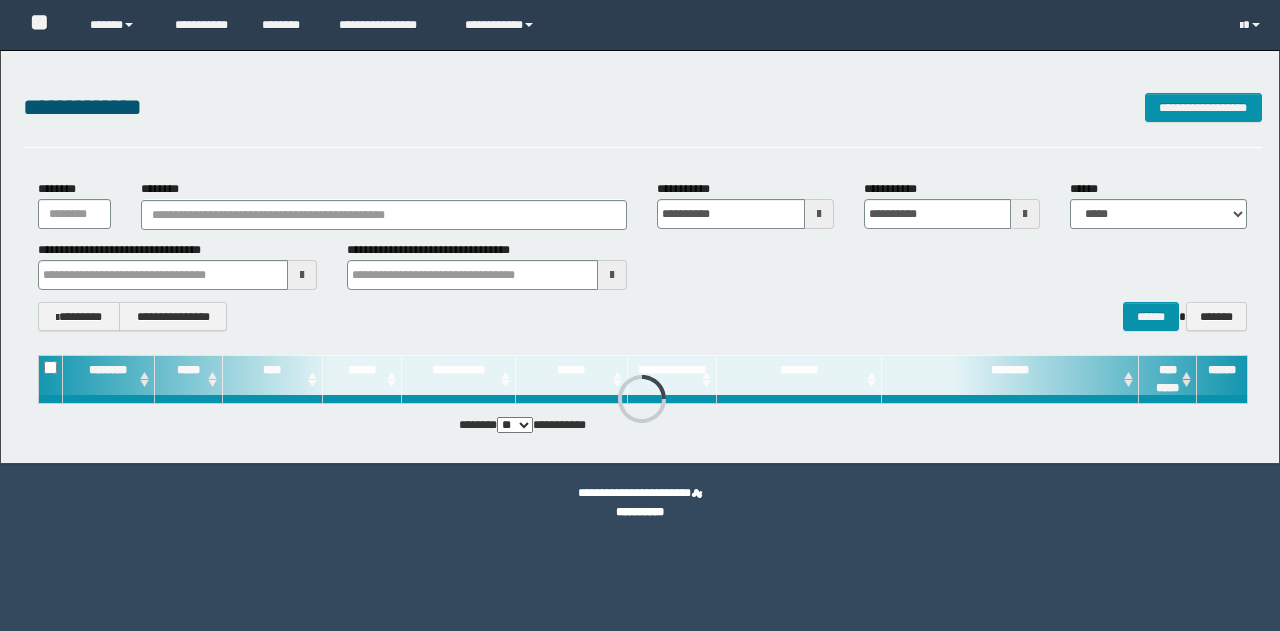 scroll, scrollTop: 0, scrollLeft: 0, axis: both 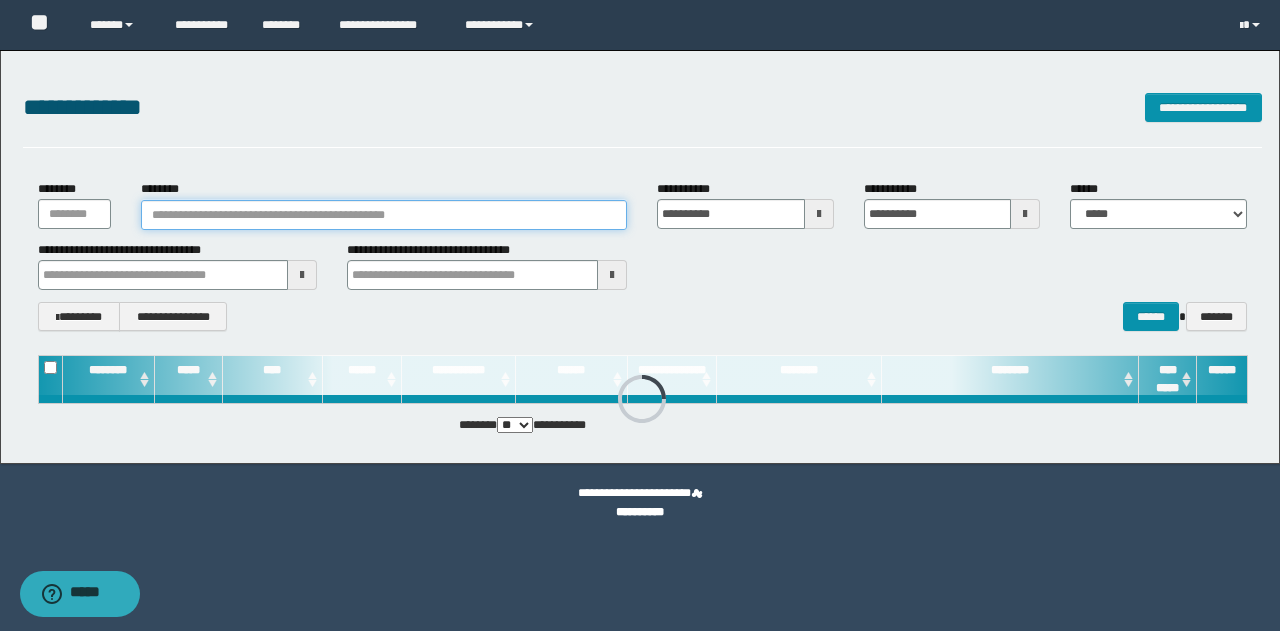click on "********" at bounding box center [384, 215] 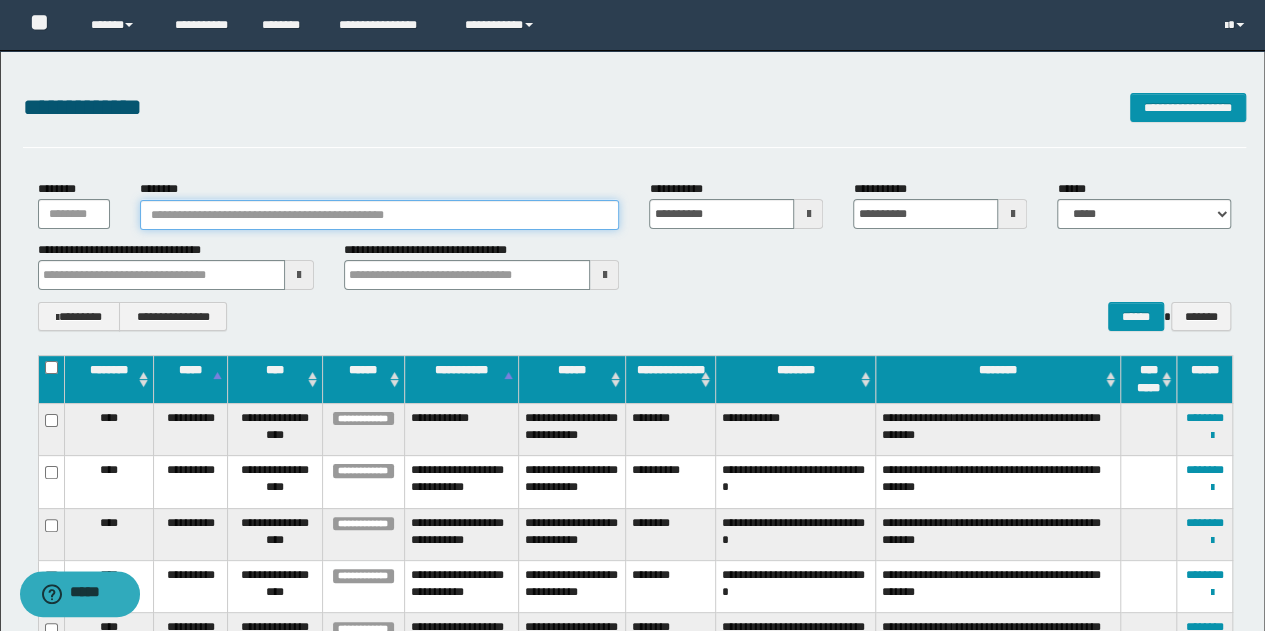 paste on "**********" 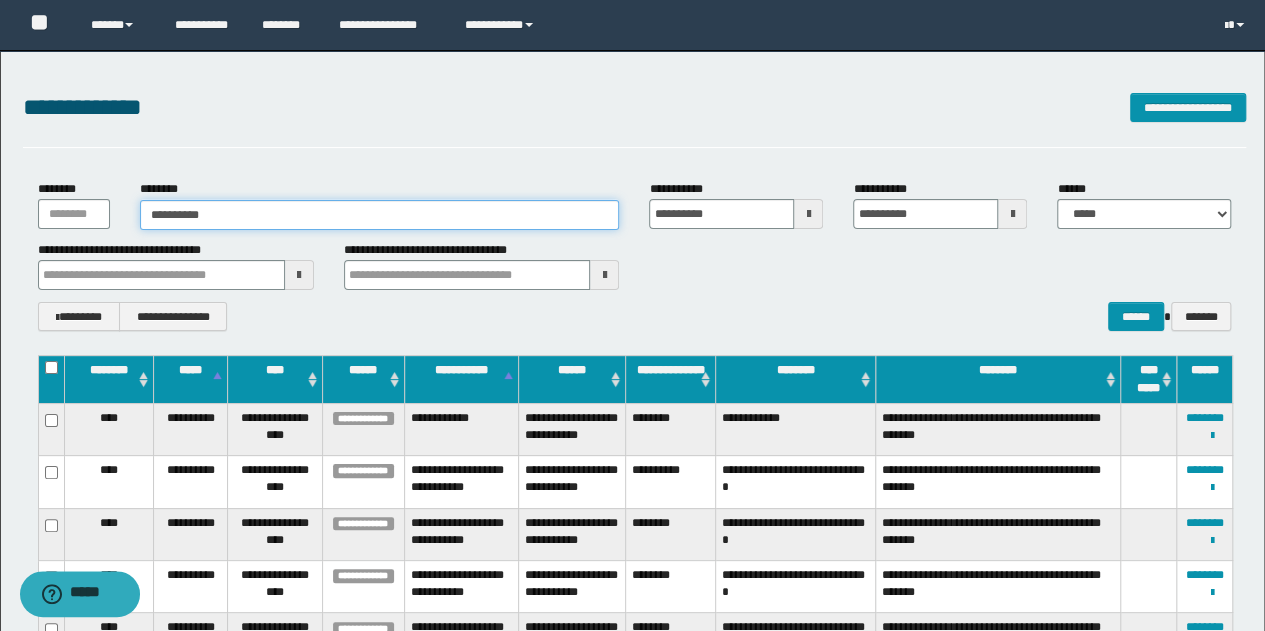 type on "**********" 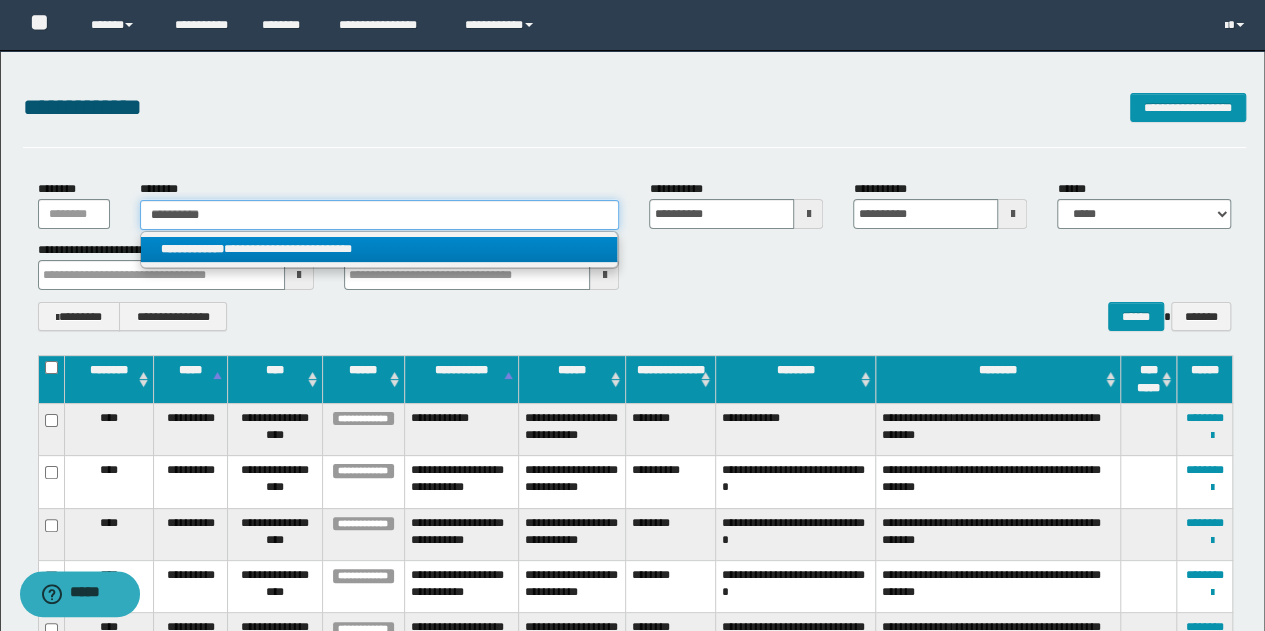 type on "**********" 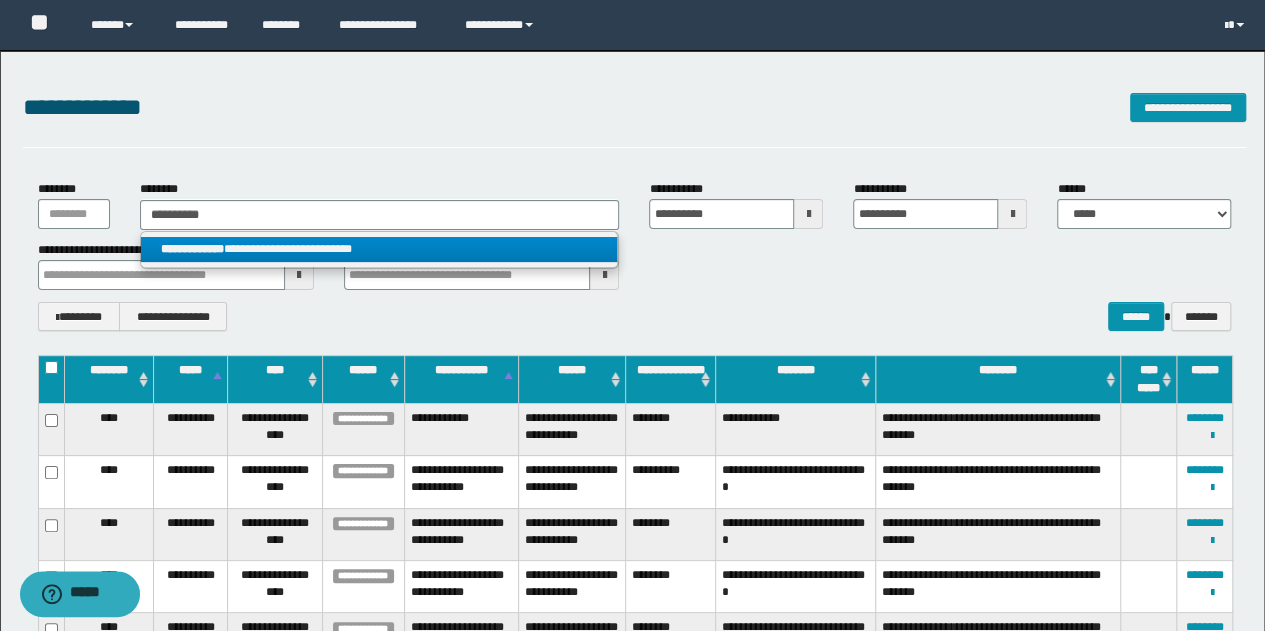 click on "**********" at bounding box center [379, 249] 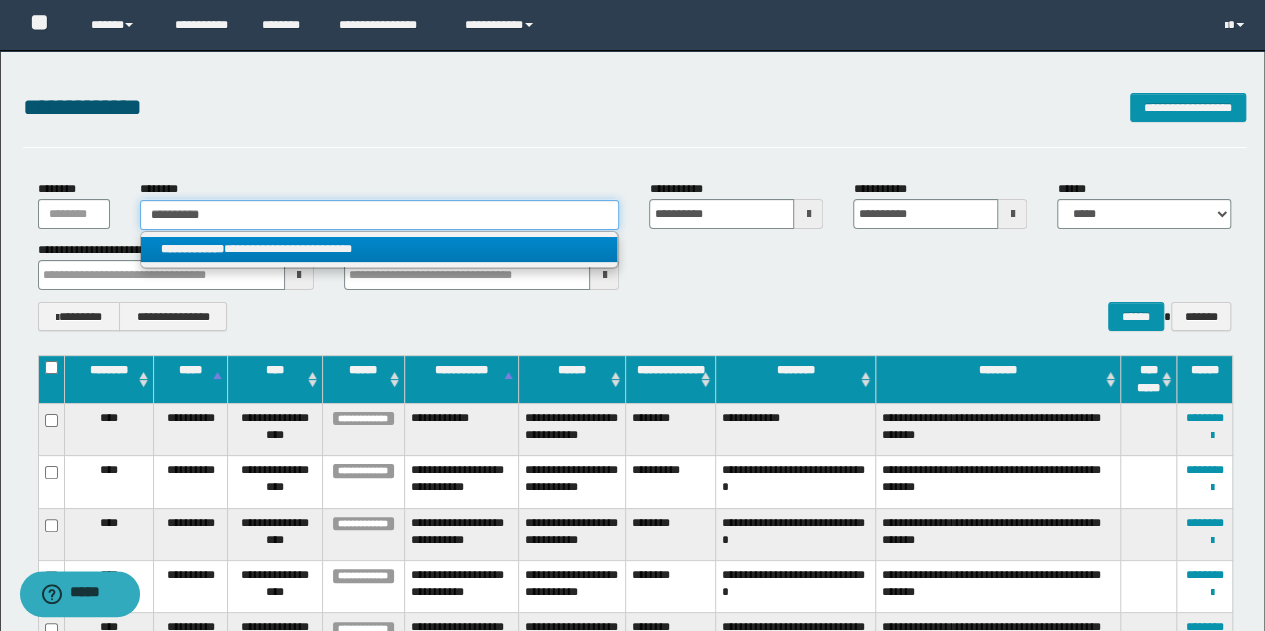 type 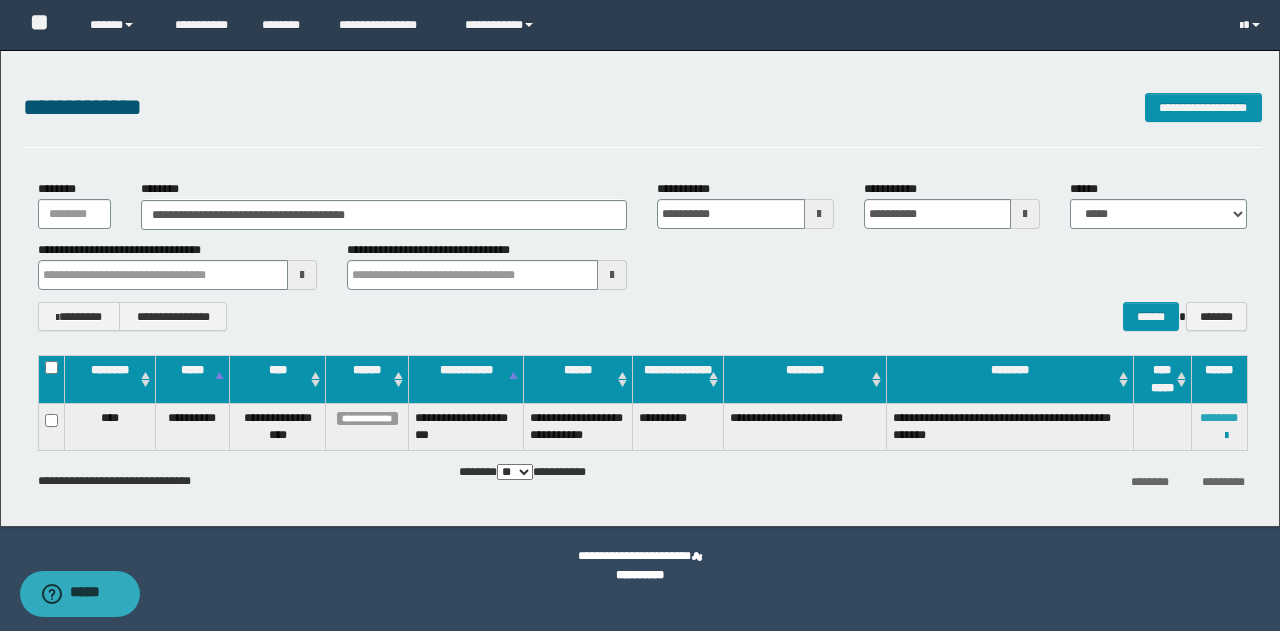 click on "********" at bounding box center (1219, 418) 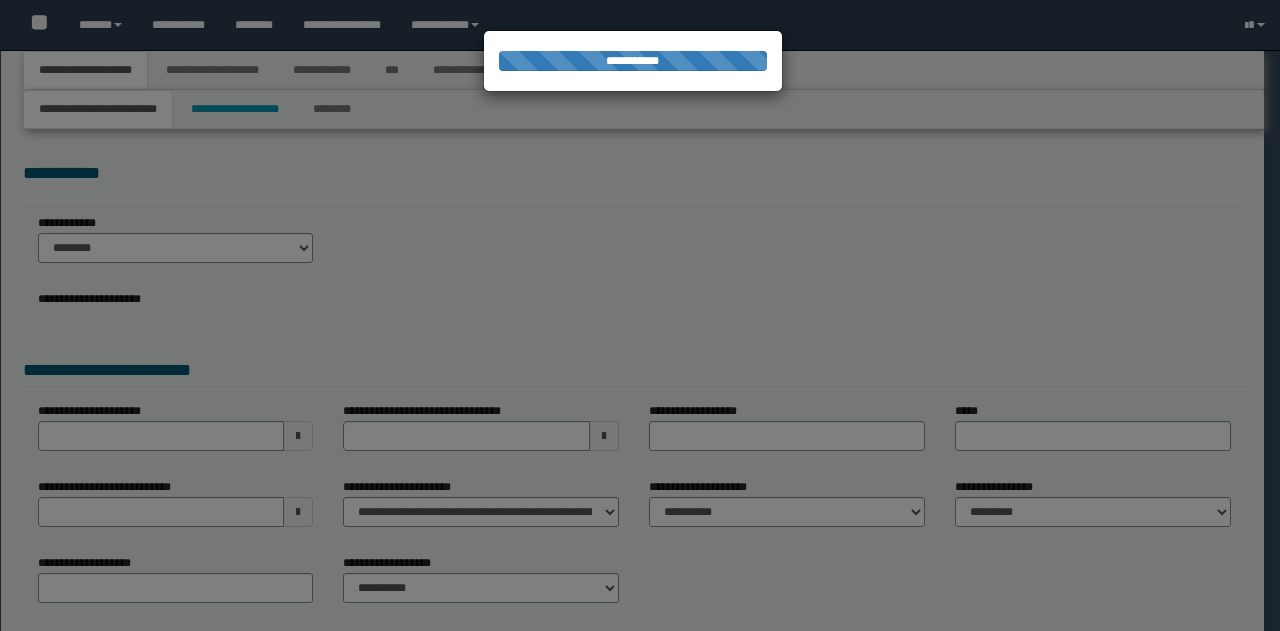scroll, scrollTop: 0, scrollLeft: 0, axis: both 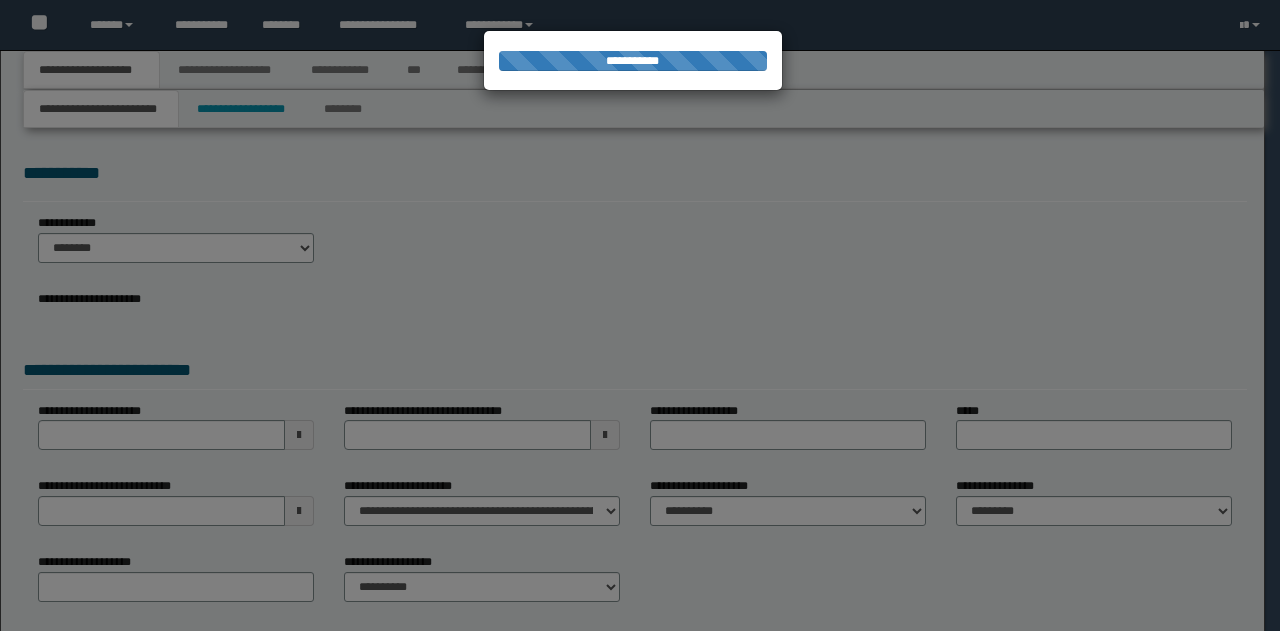 type on "********" 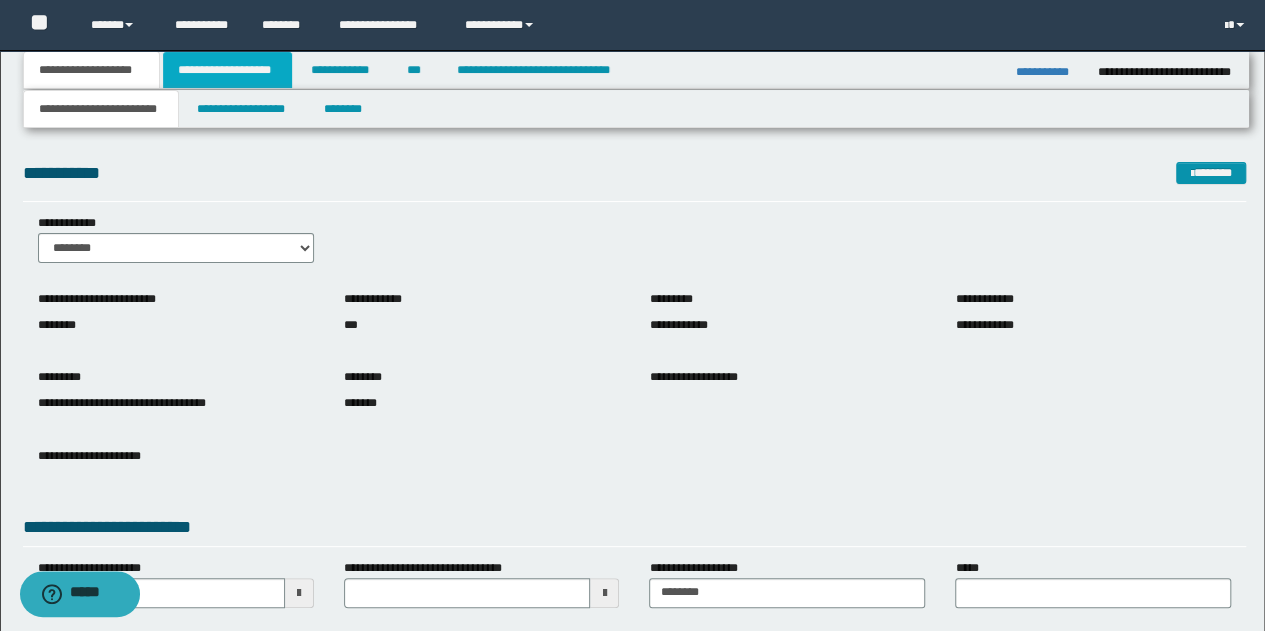 click on "**********" at bounding box center [227, 70] 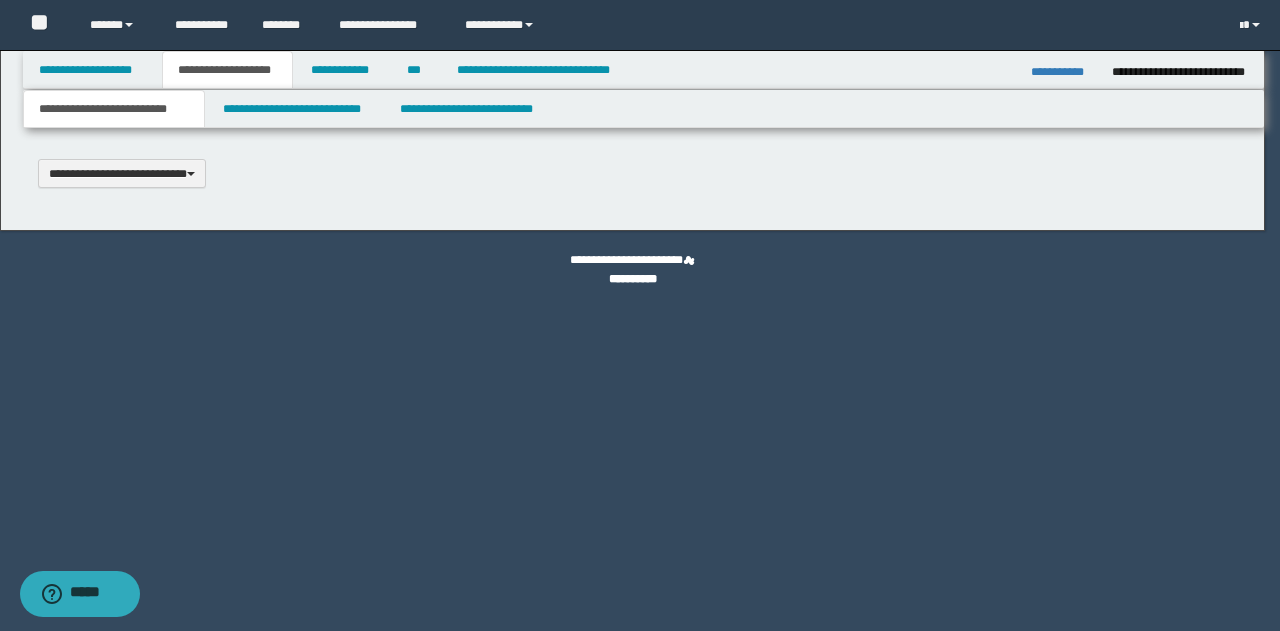 type 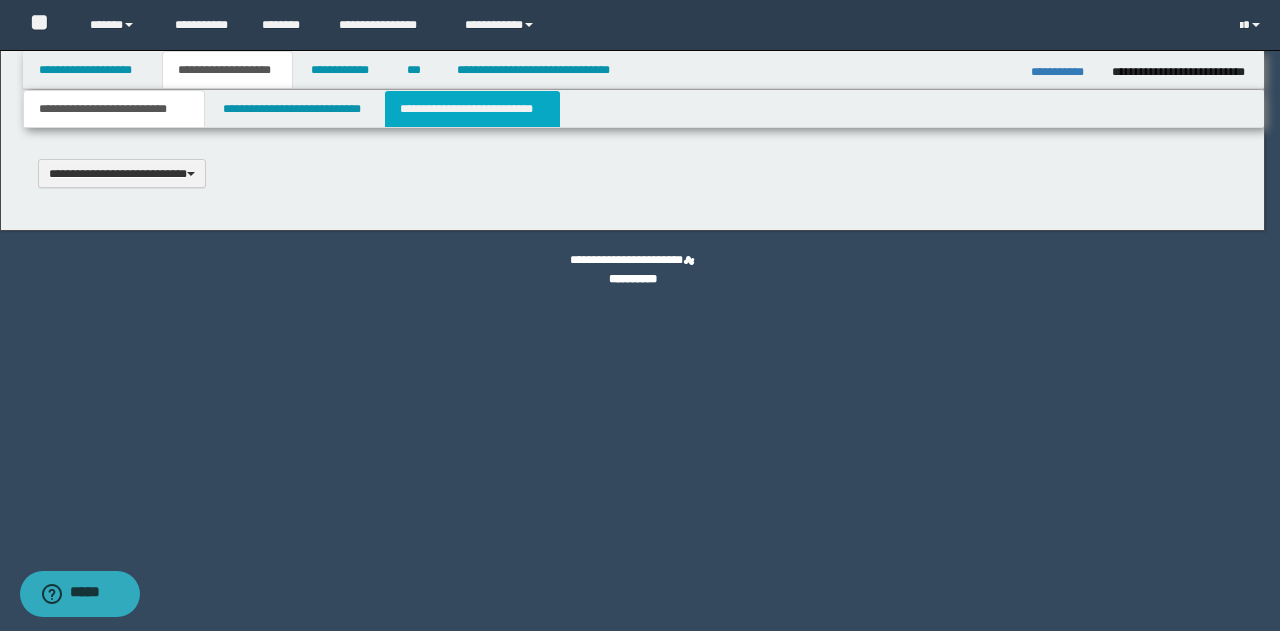 scroll, scrollTop: 0, scrollLeft: 0, axis: both 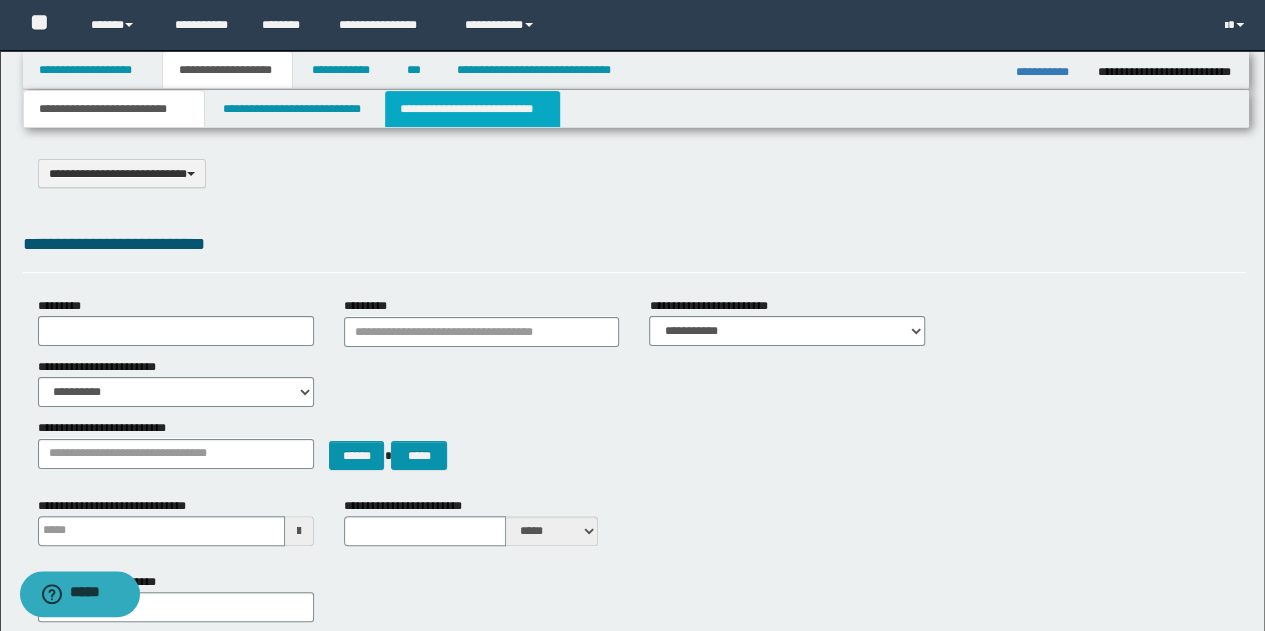 click on "**********" at bounding box center [472, 109] 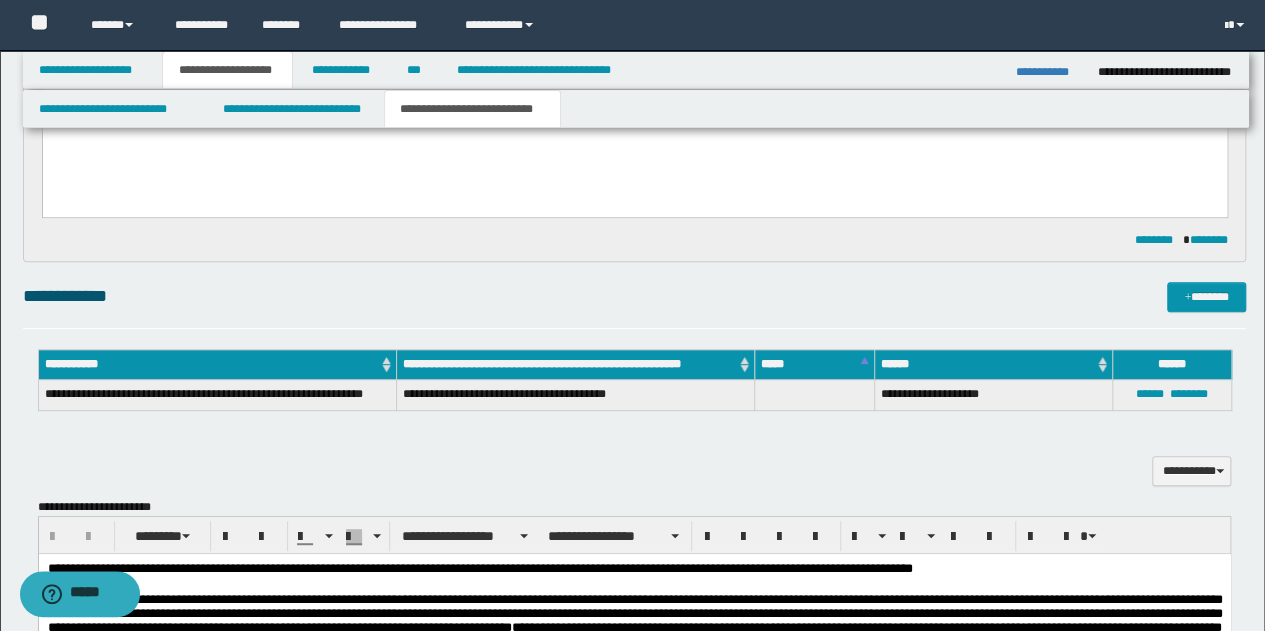 scroll, scrollTop: 400, scrollLeft: 0, axis: vertical 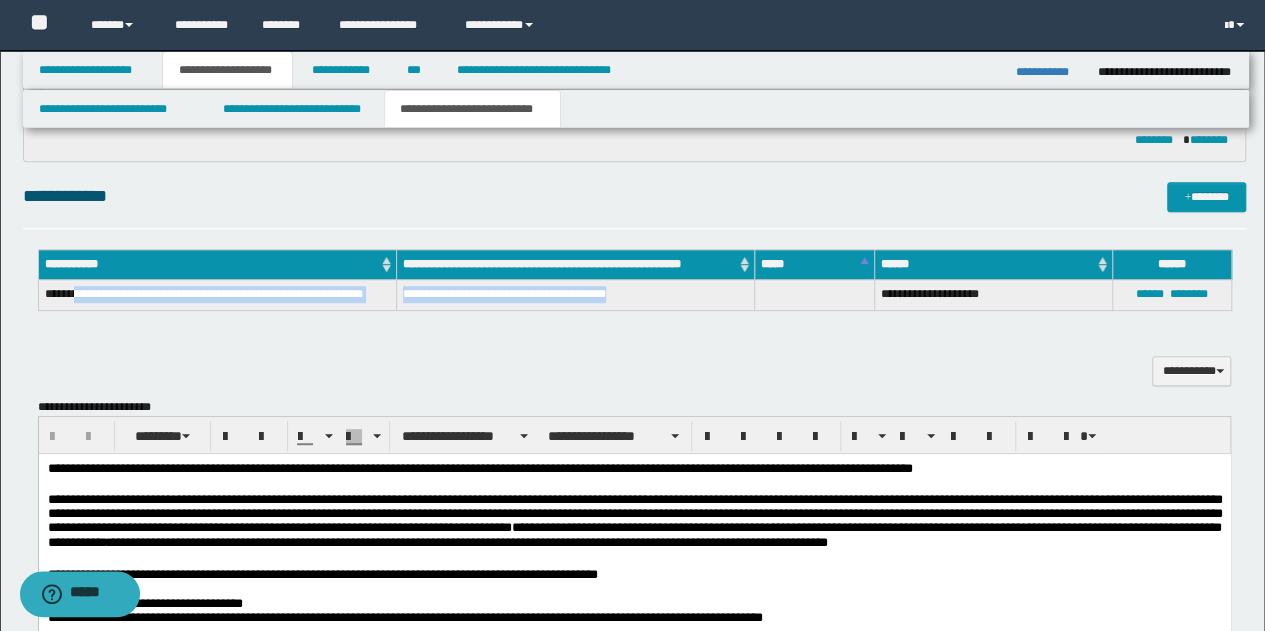 drag, startPoint x: 76, startPoint y: 292, endPoint x: 671, endPoint y: 295, distance: 595.00757 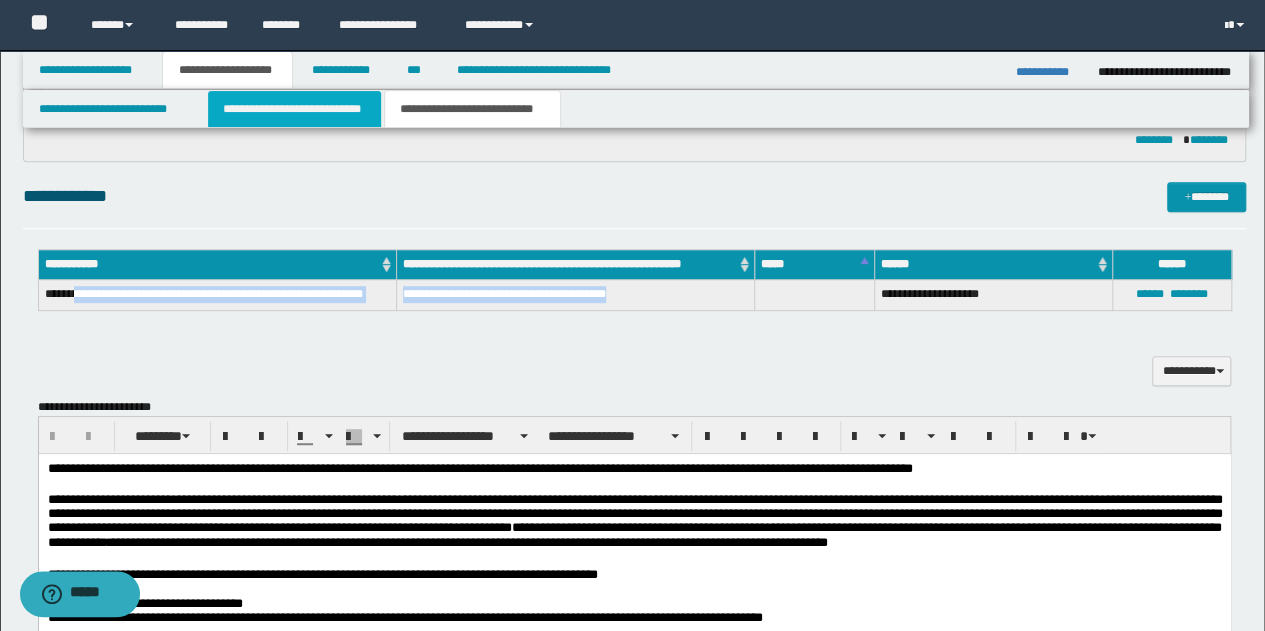 click on "**********" at bounding box center (294, 109) 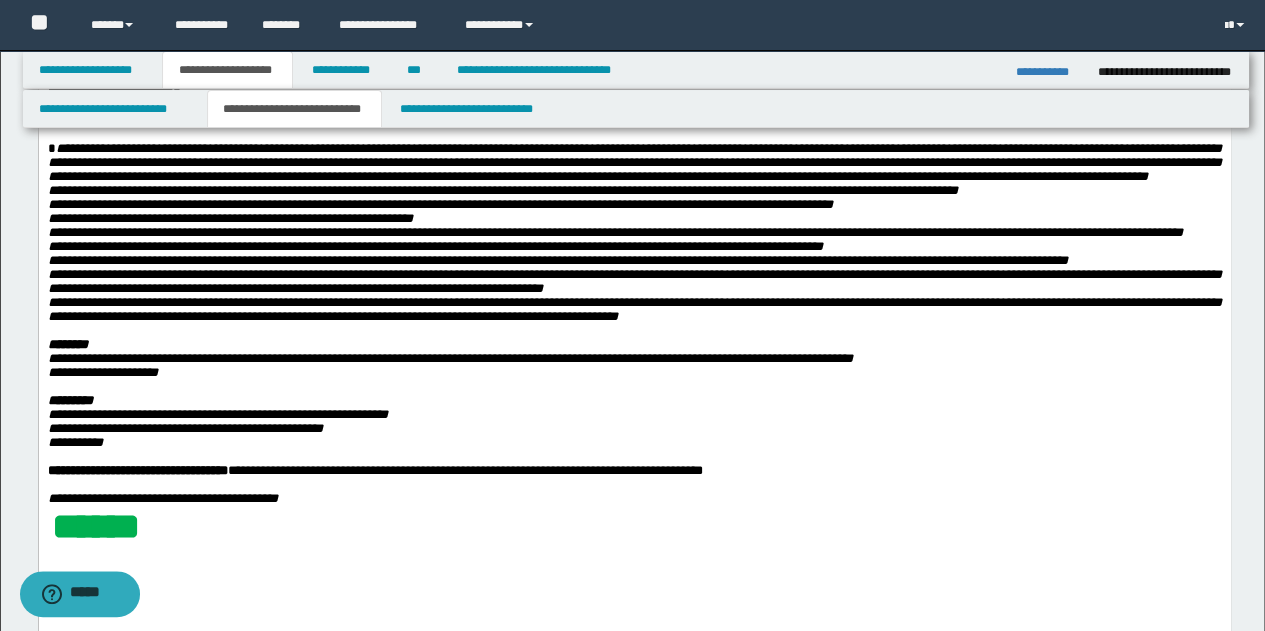 scroll, scrollTop: 200, scrollLeft: 0, axis: vertical 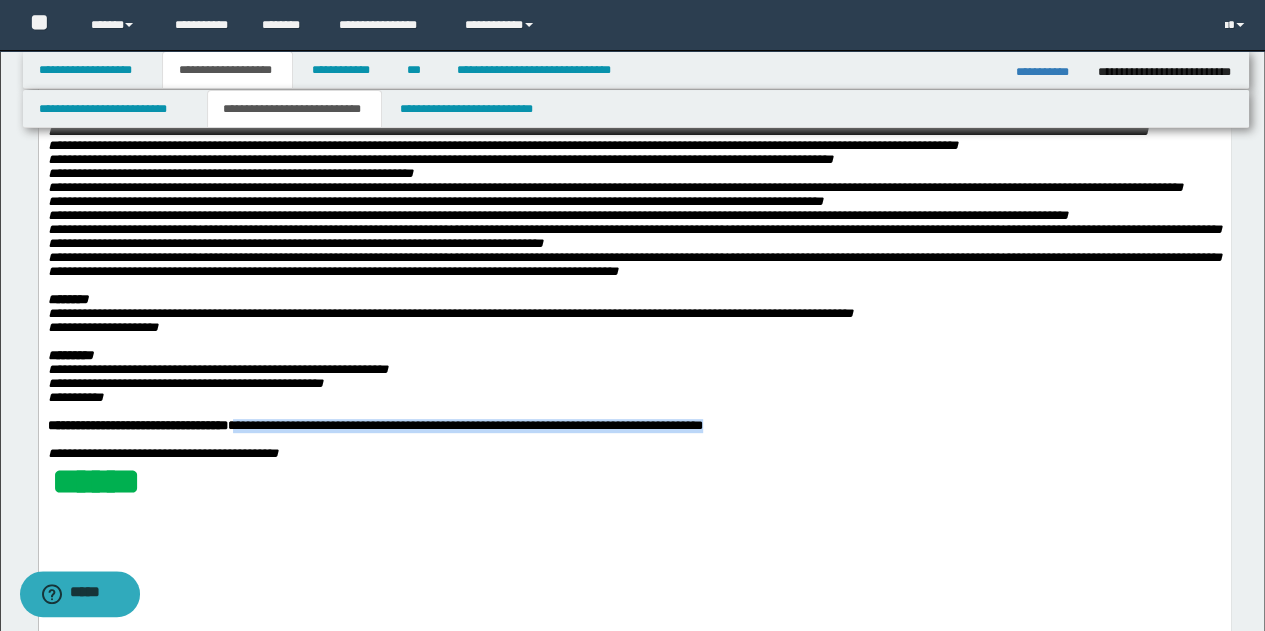 drag, startPoint x: 345, startPoint y: 494, endPoint x: 858, endPoint y: 490, distance: 513.01556 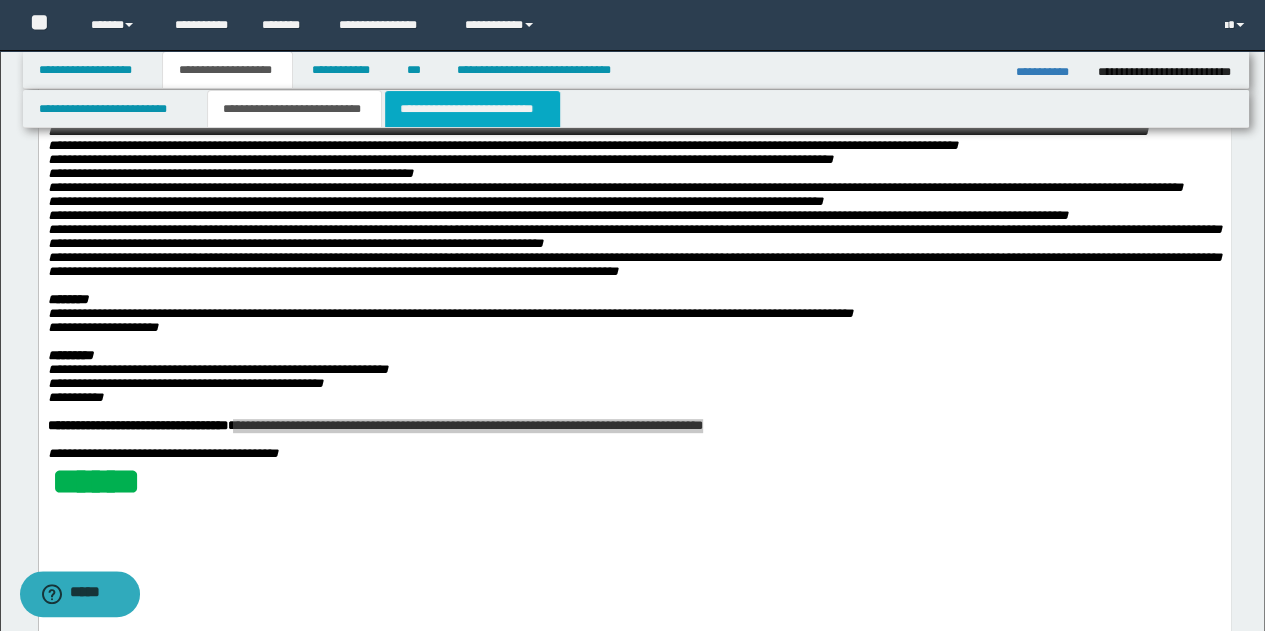 click on "**********" at bounding box center (472, 109) 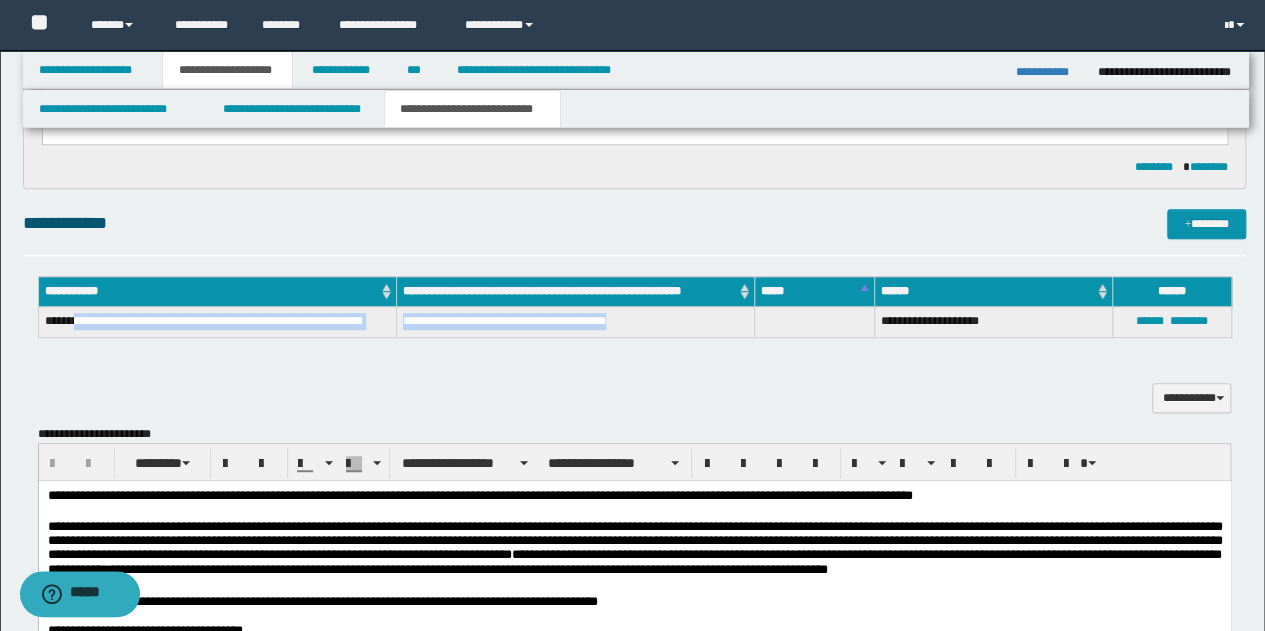 scroll, scrollTop: 500, scrollLeft: 0, axis: vertical 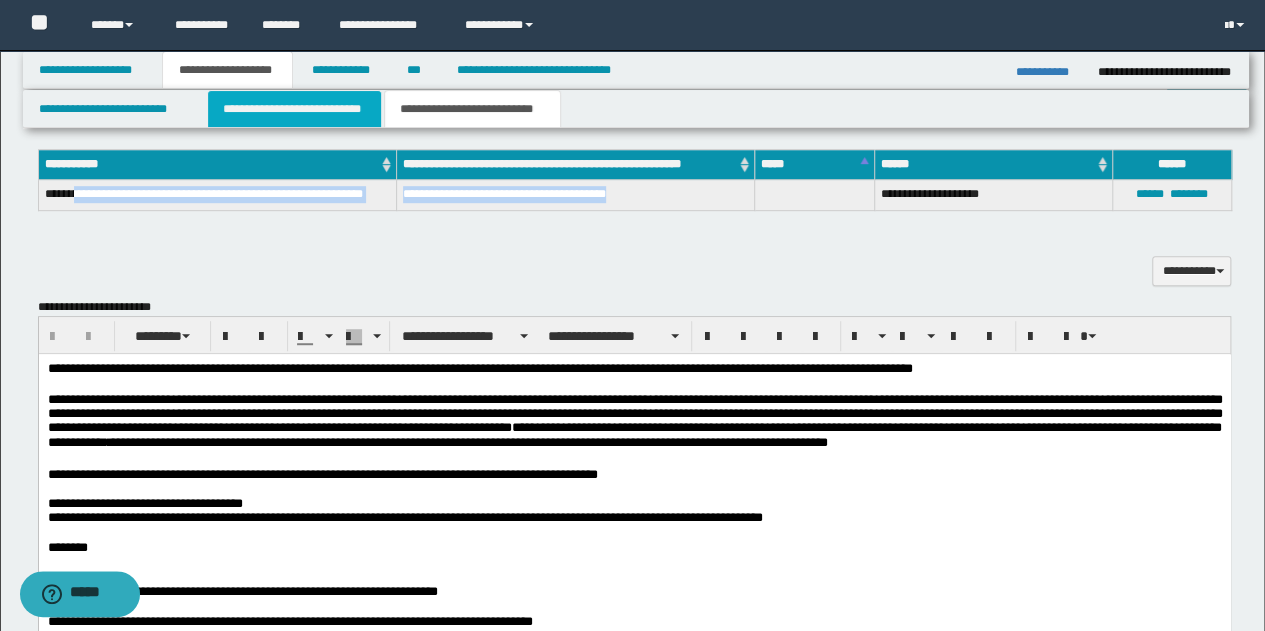click on "**********" at bounding box center (294, 109) 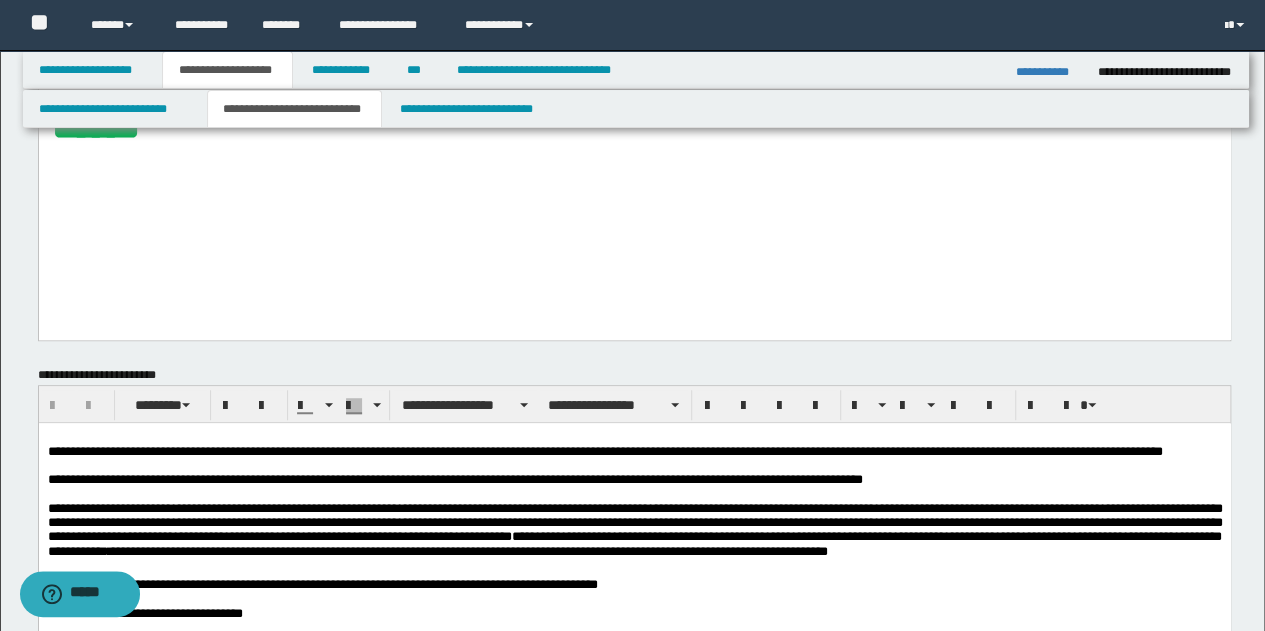 scroll, scrollTop: 600, scrollLeft: 0, axis: vertical 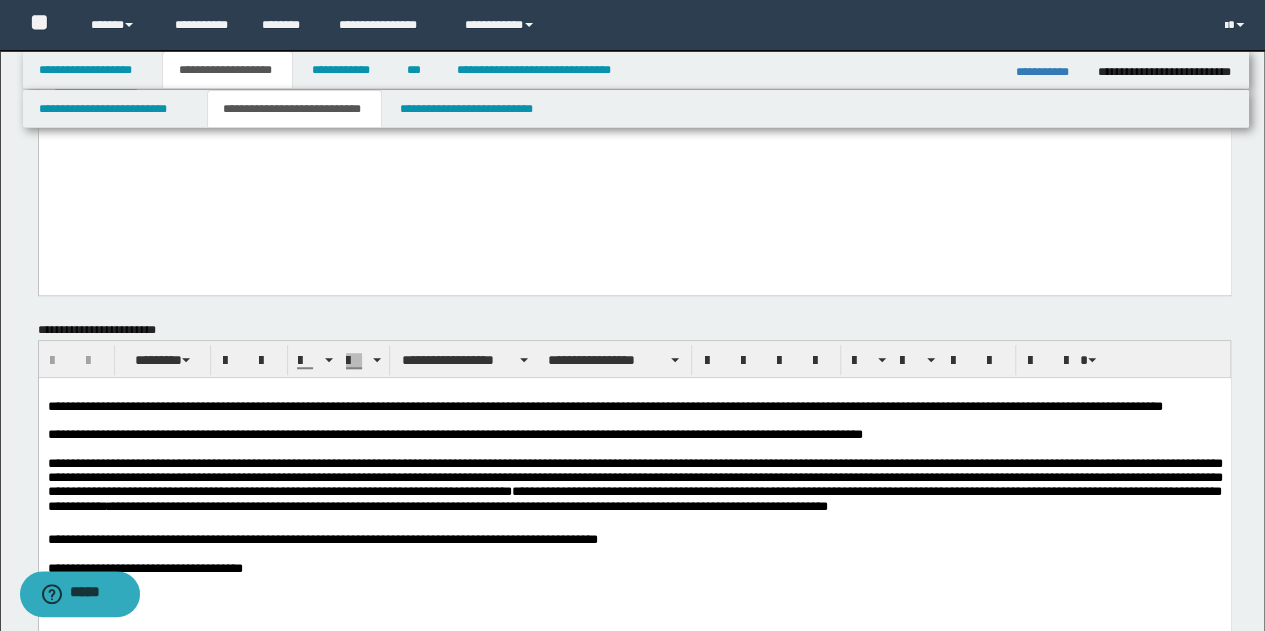 drag, startPoint x: 338, startPoint y: 222, endPoint x: 388, endPoint y: -60, distance: 286.39832 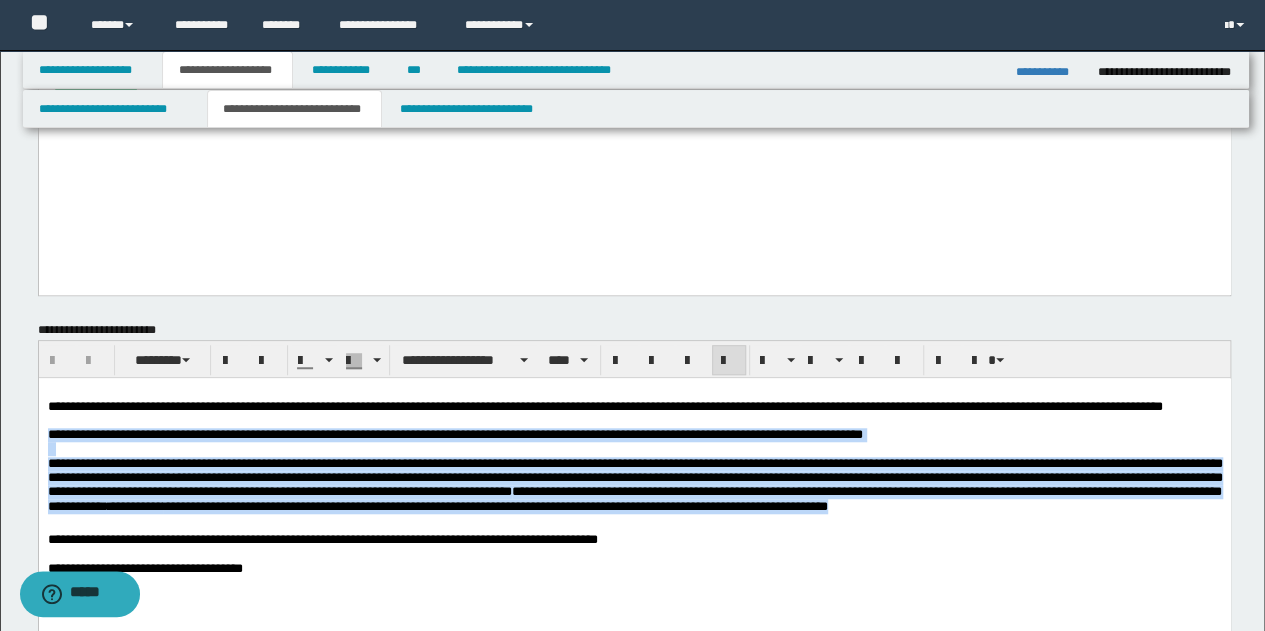 drag, startPoint x: 46, startPoint y: 453, endPoint x: 1191, endPoint y: 537, distance: 1148.0771 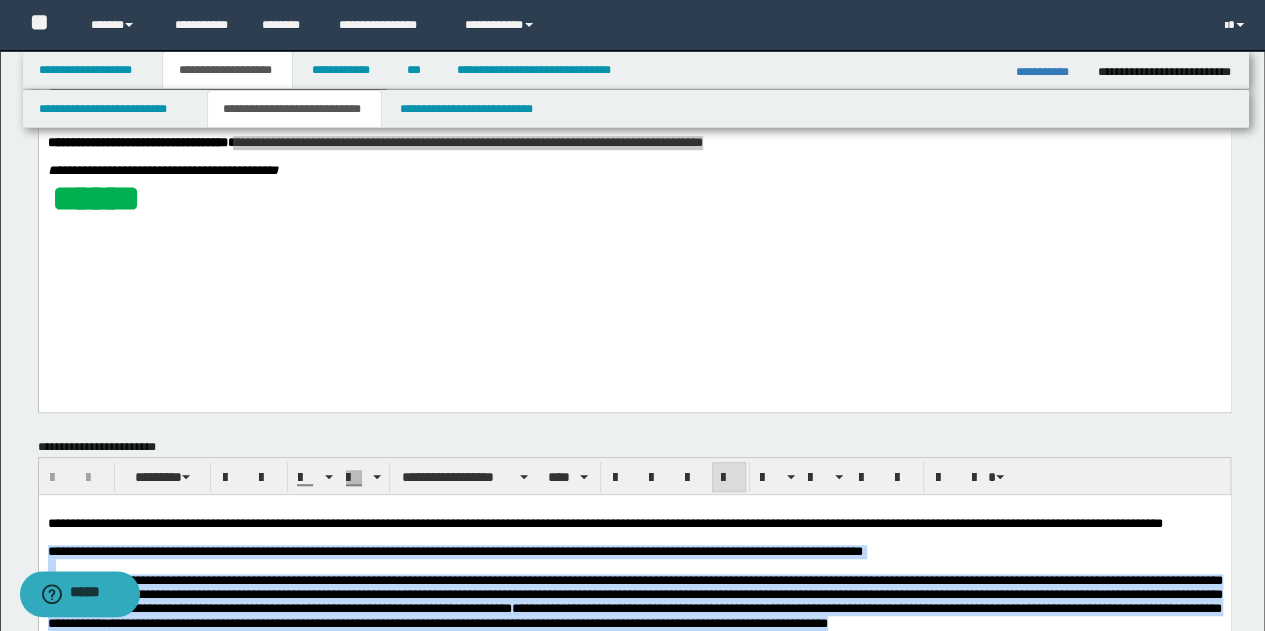 scroll, scrollTop: 300, scrollLeft: 0, axis: vertical 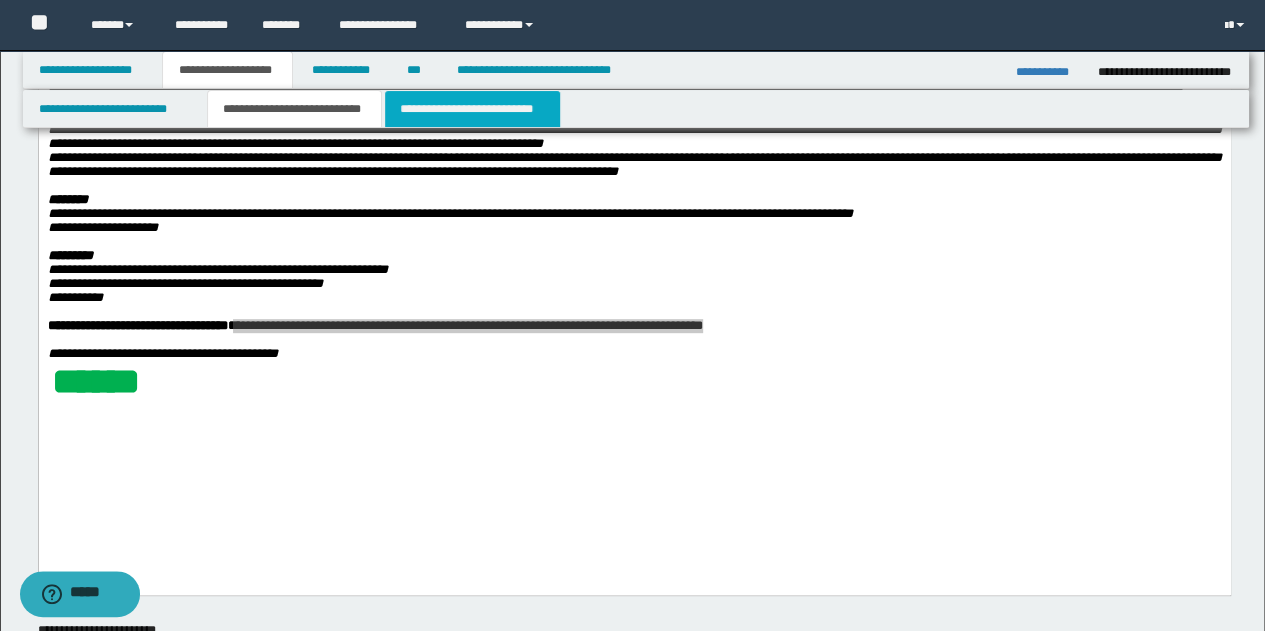 click on "**********" at bounding box center [472, 109] 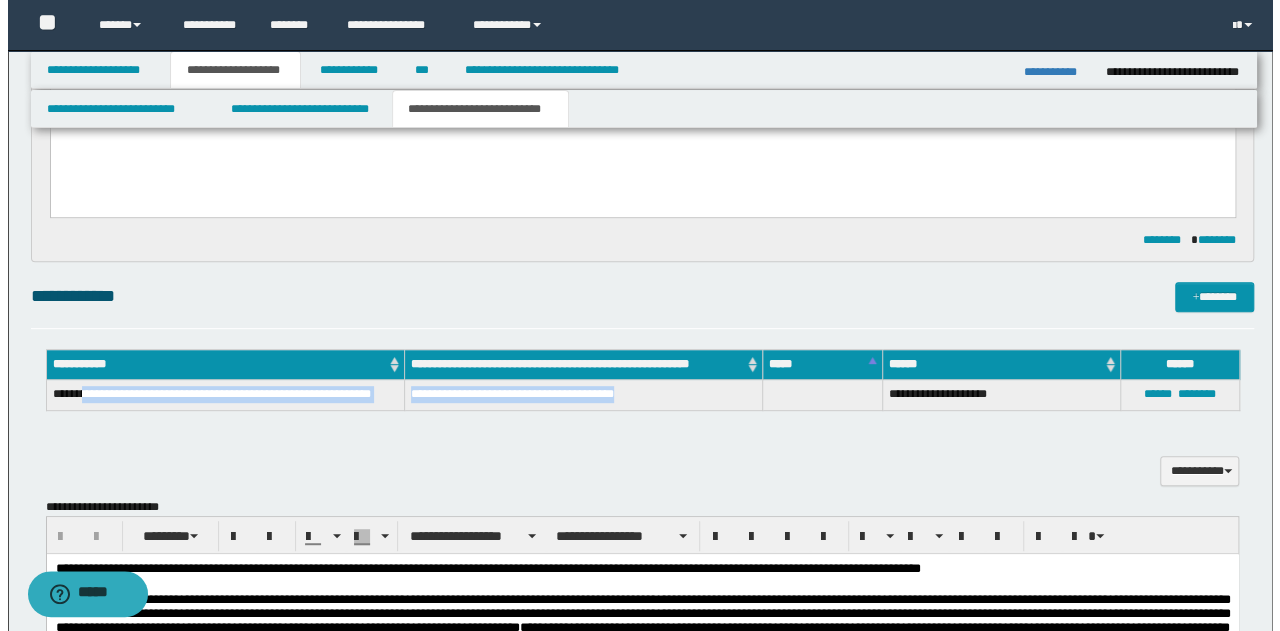 scroll, scrollTop: 0, scrollLeft: 0, axis: both 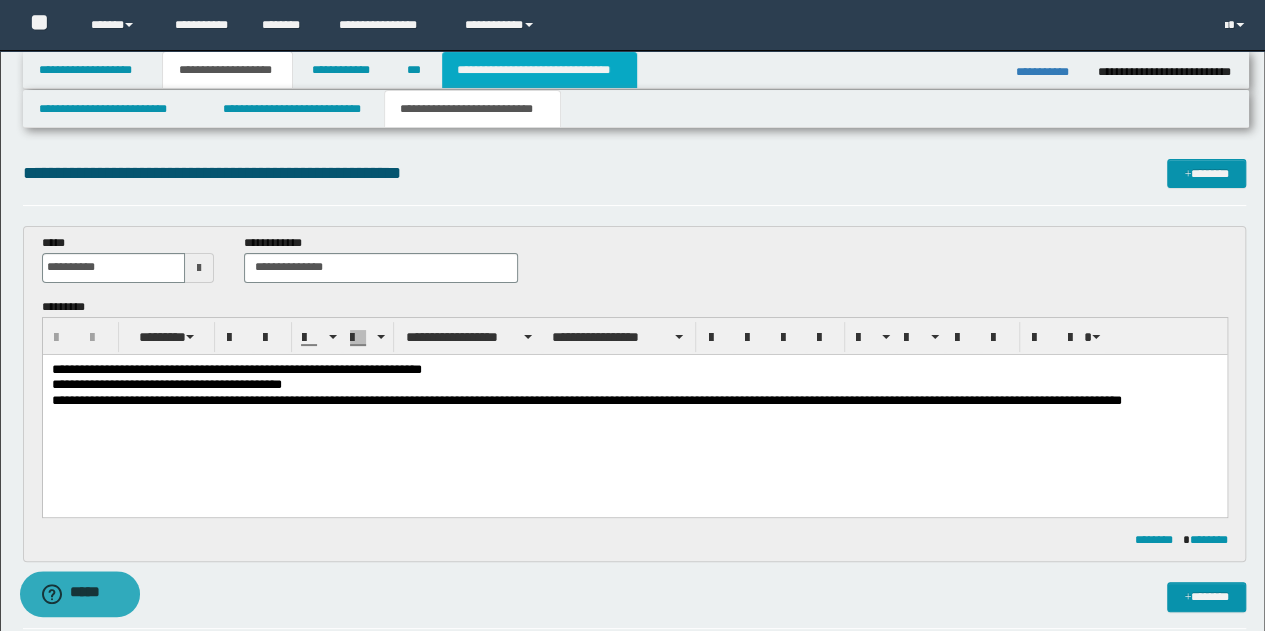click on "**********" at bounding box center (539, 70) 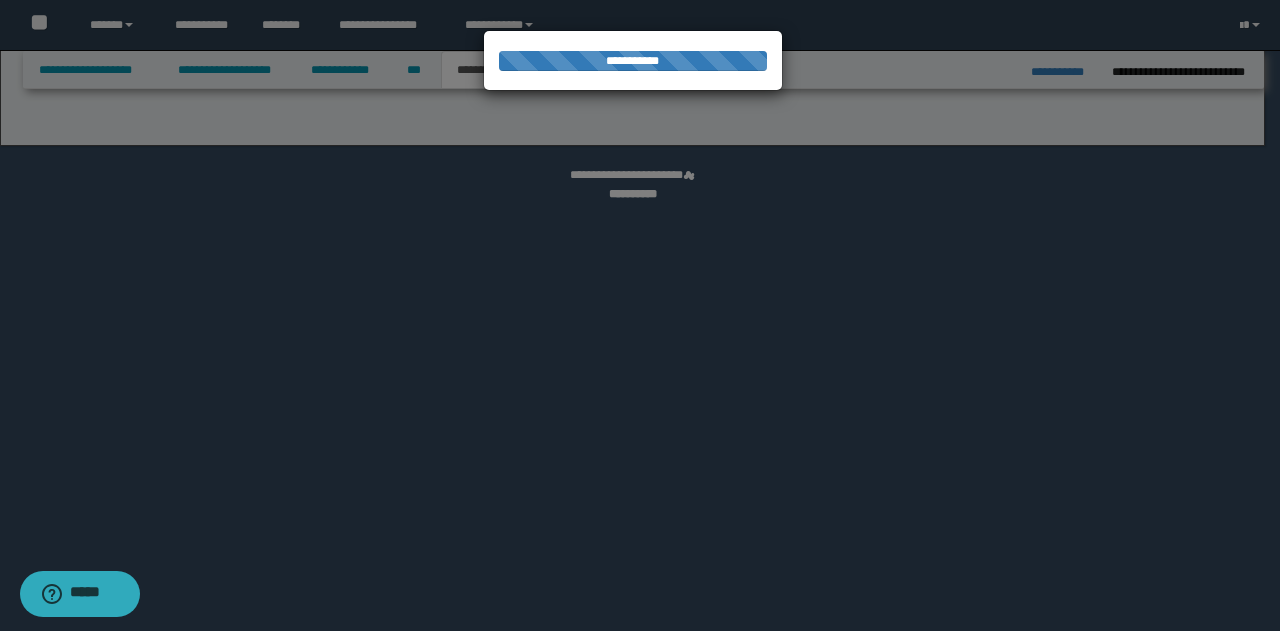 select on "*" 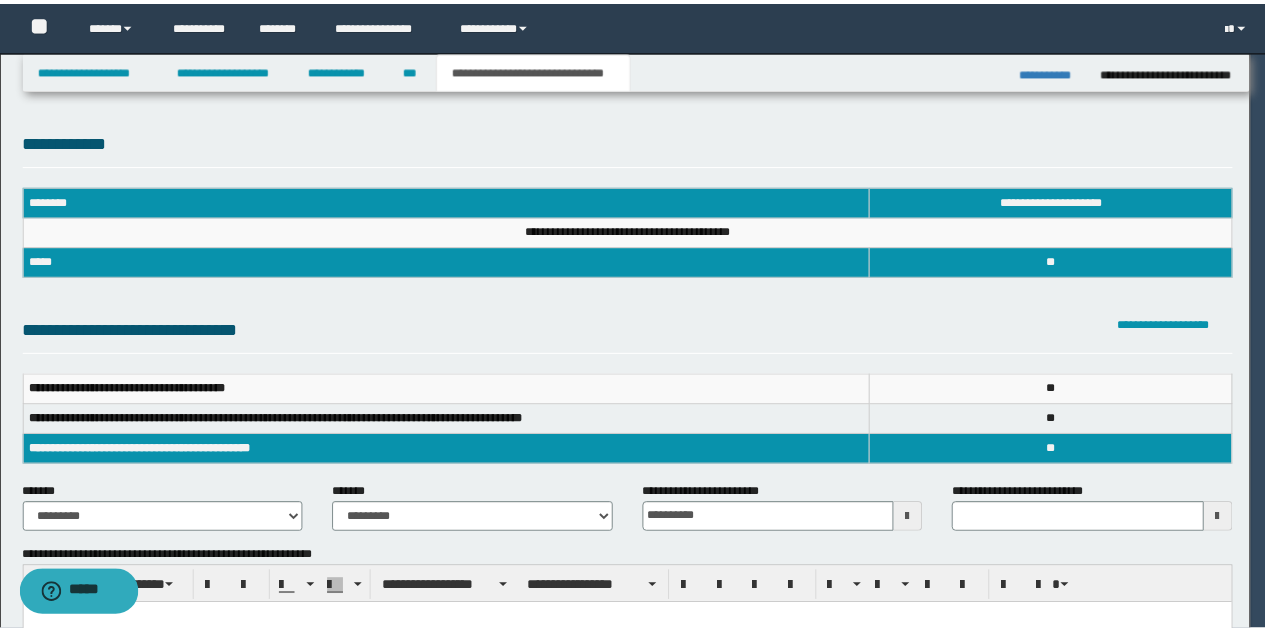 scroll, scrollTop: 0, scrollLeft: 0, axis: both 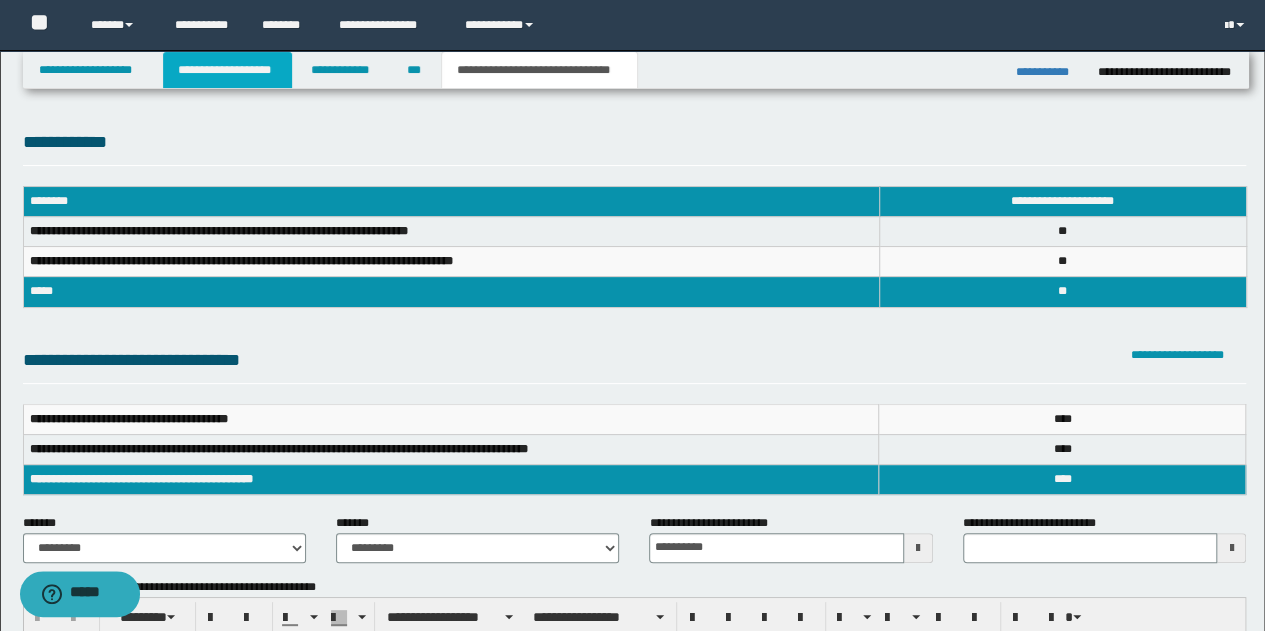 click on "**********" at bounding box center [227, 70] 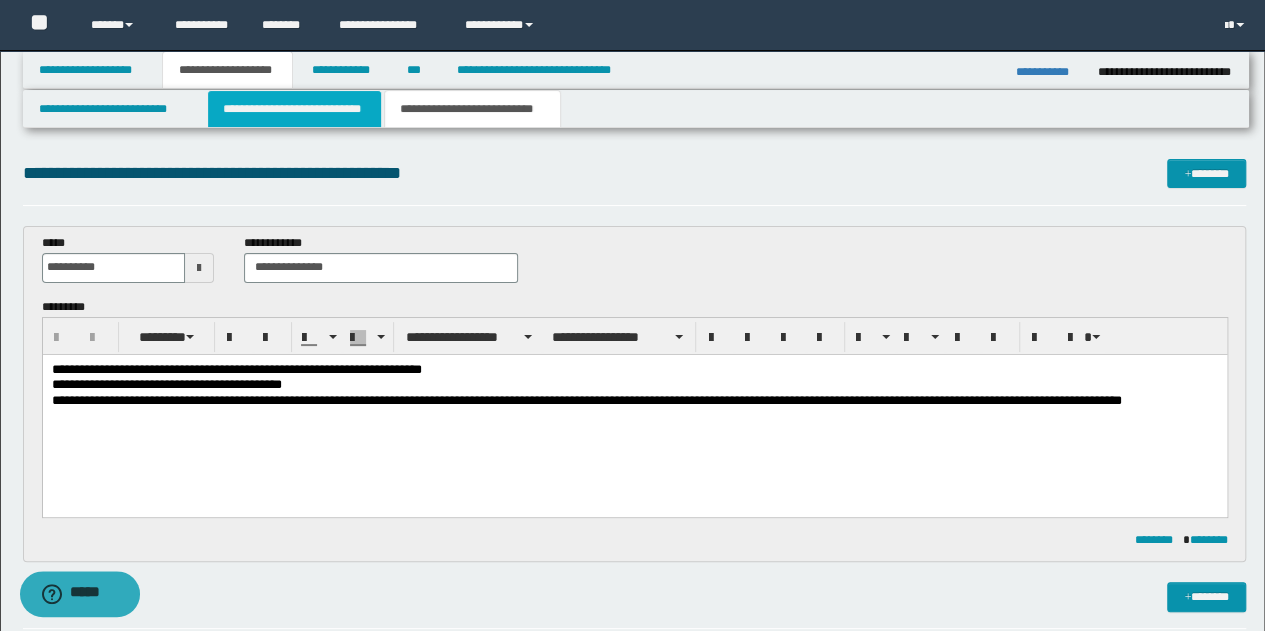 click on "**********" at bounding box center (294, 109) 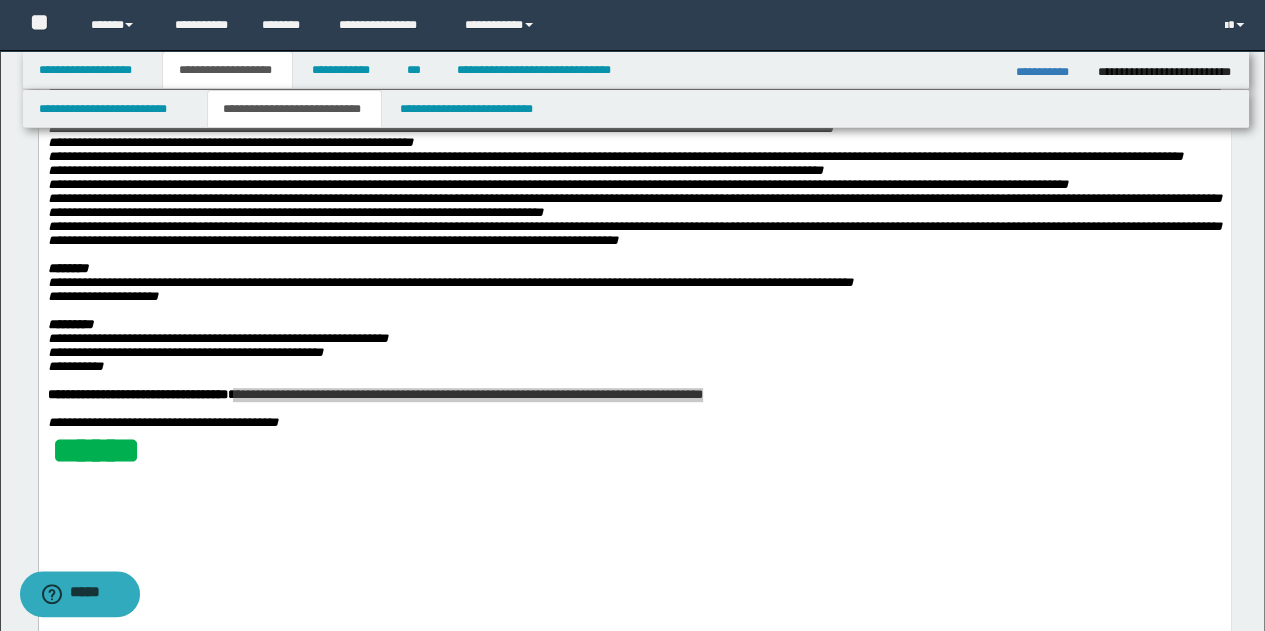 scroll, scrollTop: 200, scrollLeft: 0, axis: vertical 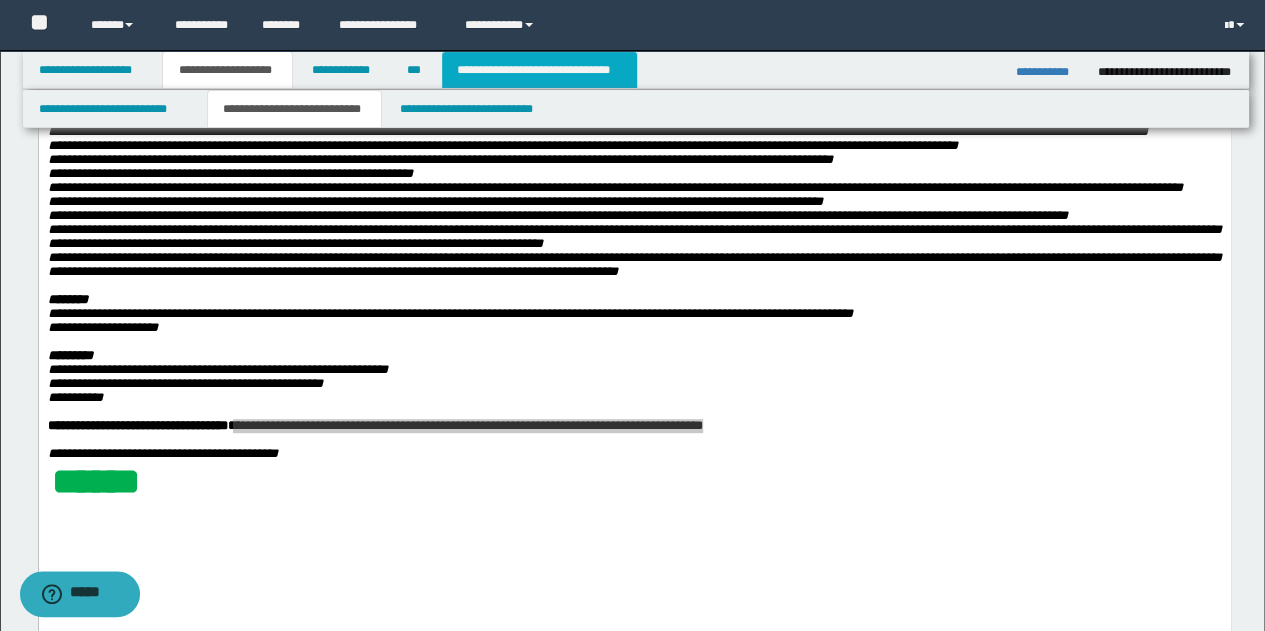 click on "**********" at bounding box center (539, 70) 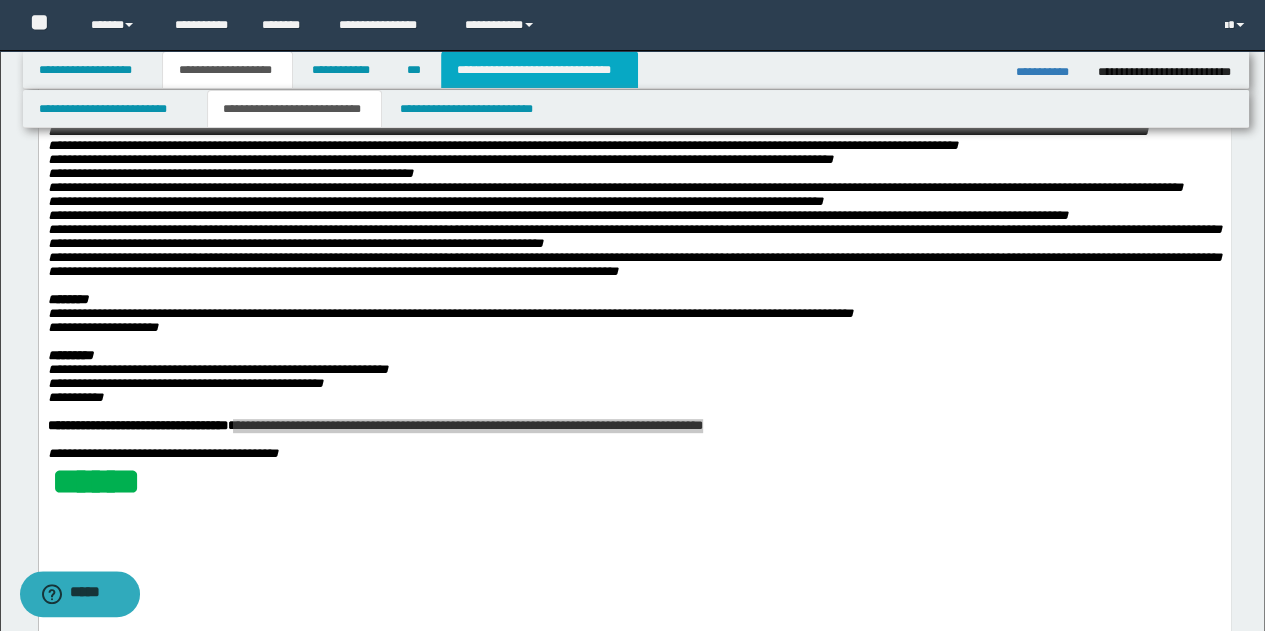 scroll, scrollTop: 169, scrollLeft: 0, axis: vertical 